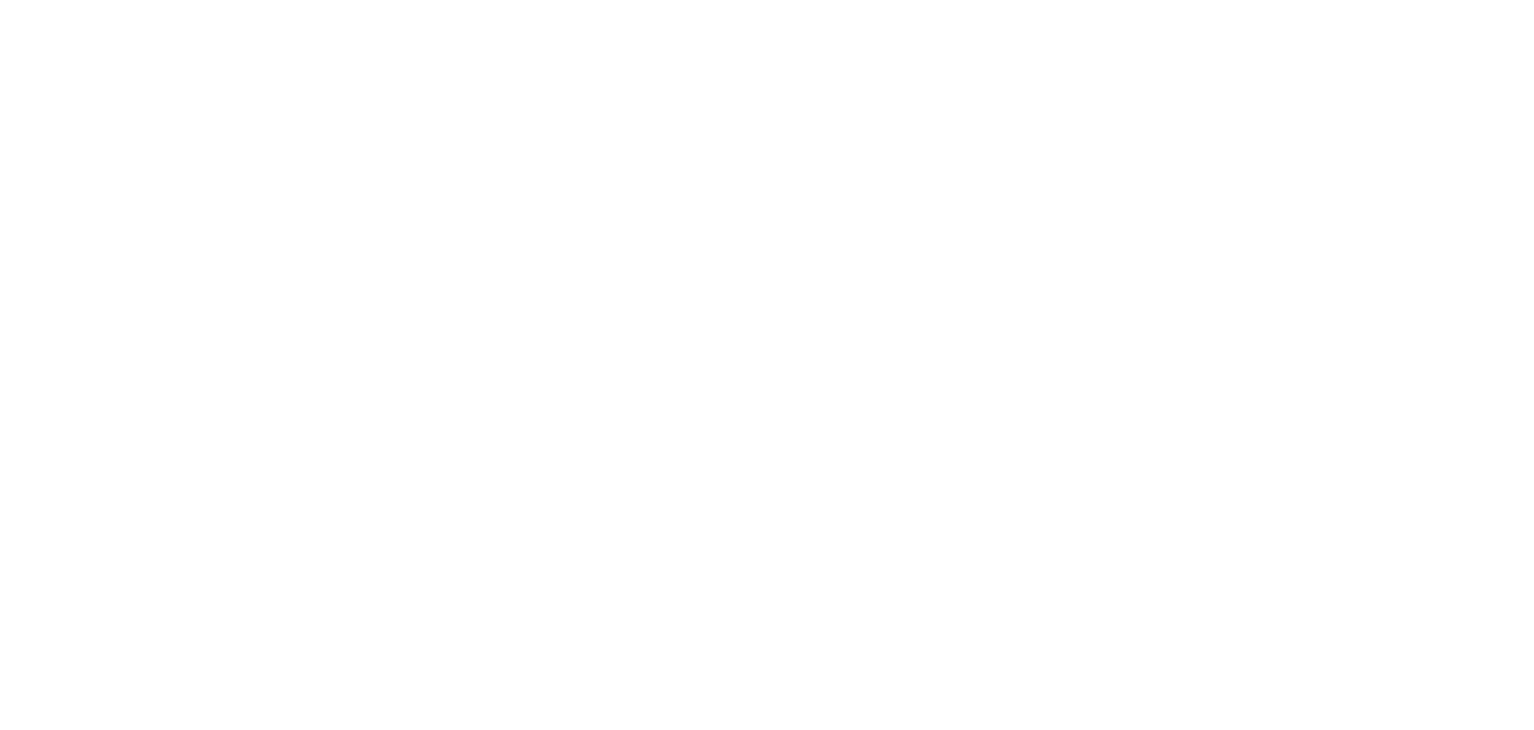scroll, scrollTop: 0, scrollLeft: 0, axis: both 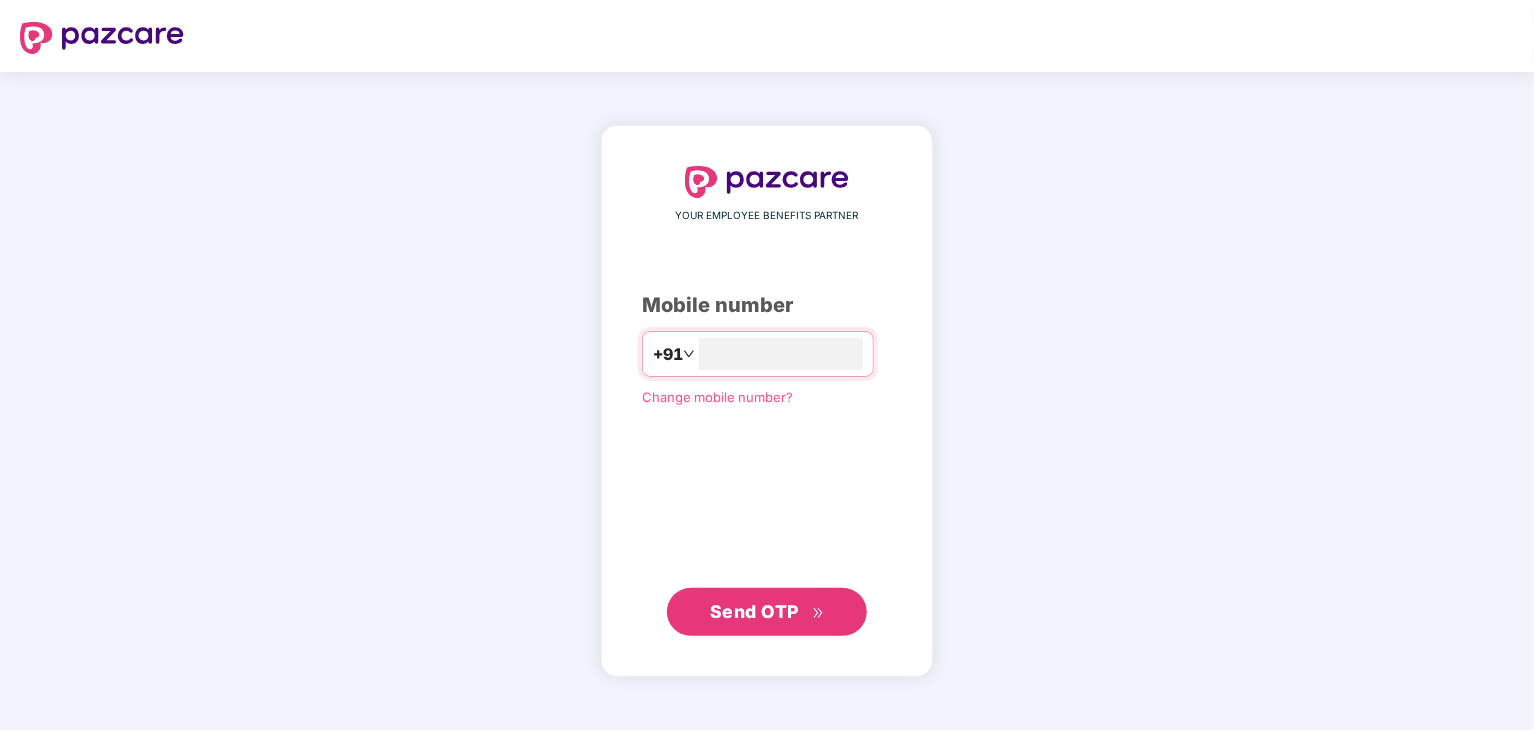 type on "**********" 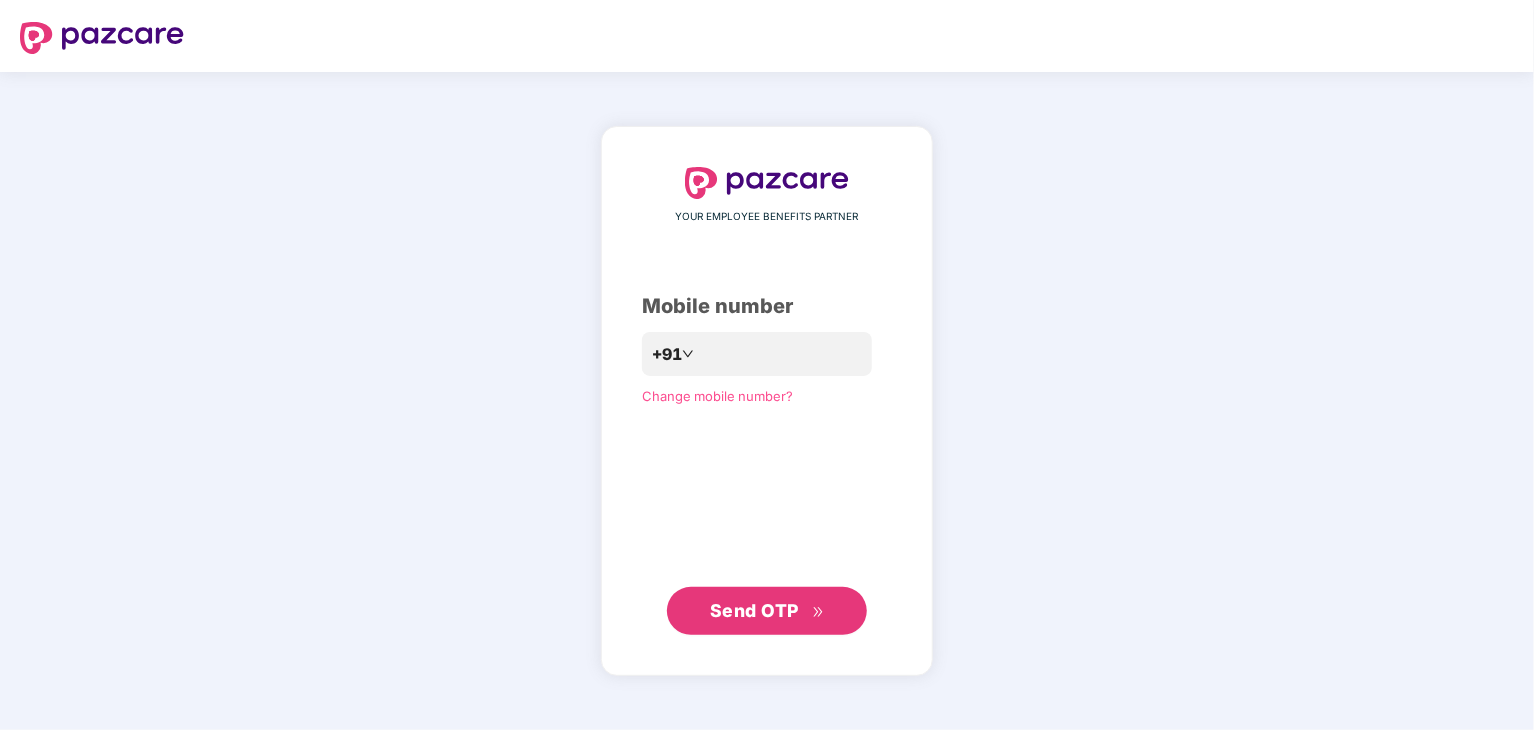 click on "Send OTP" at bounding box center (754, 610) 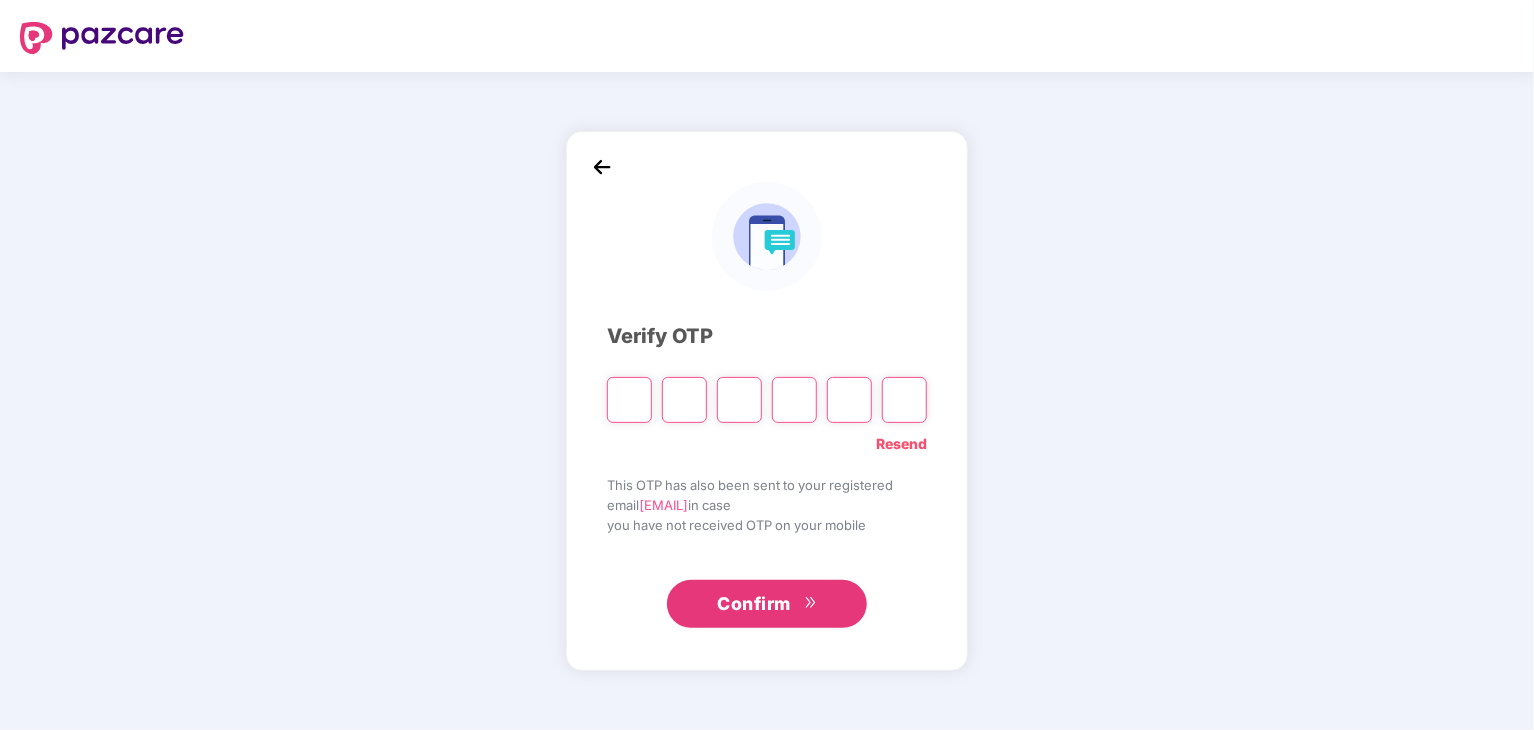 type on "*" 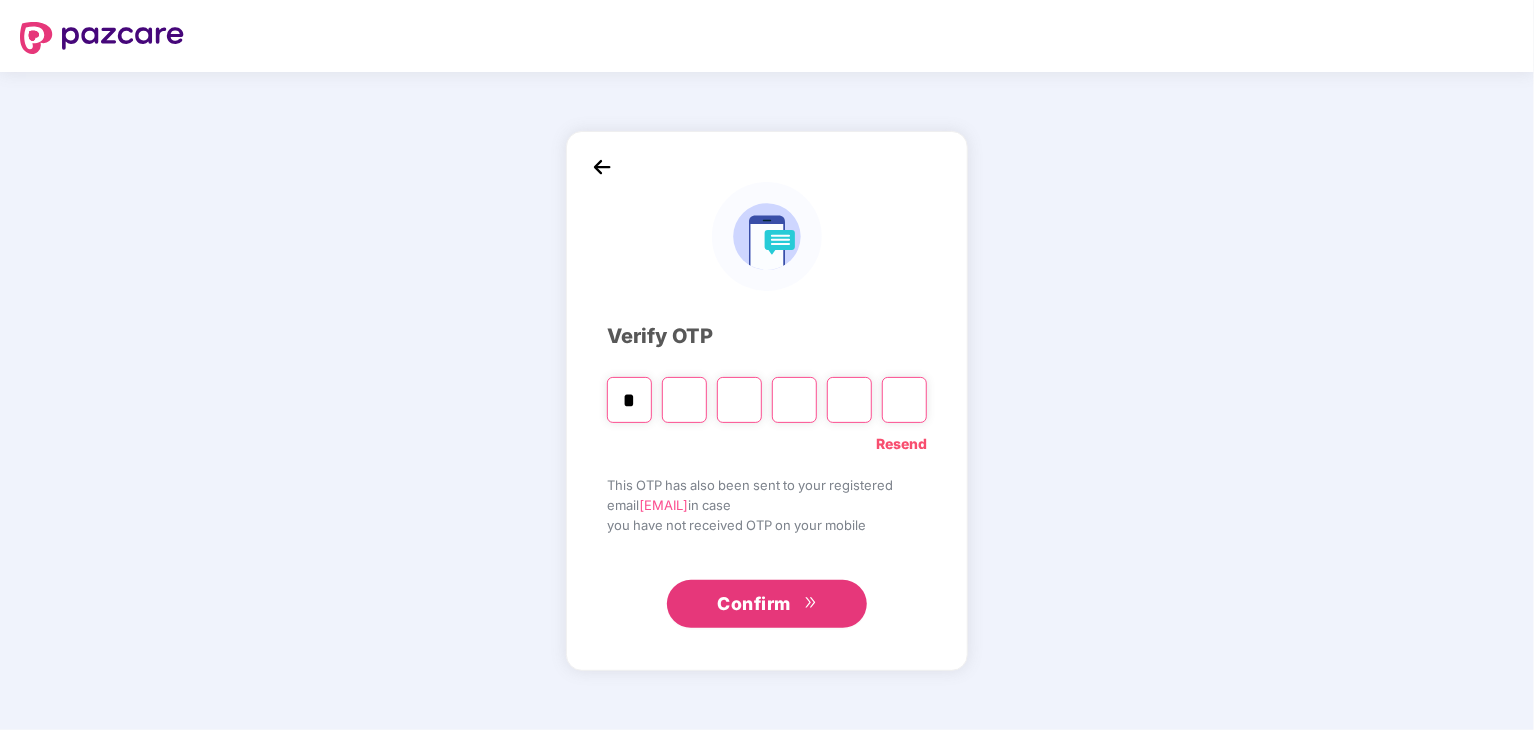 type on "*" 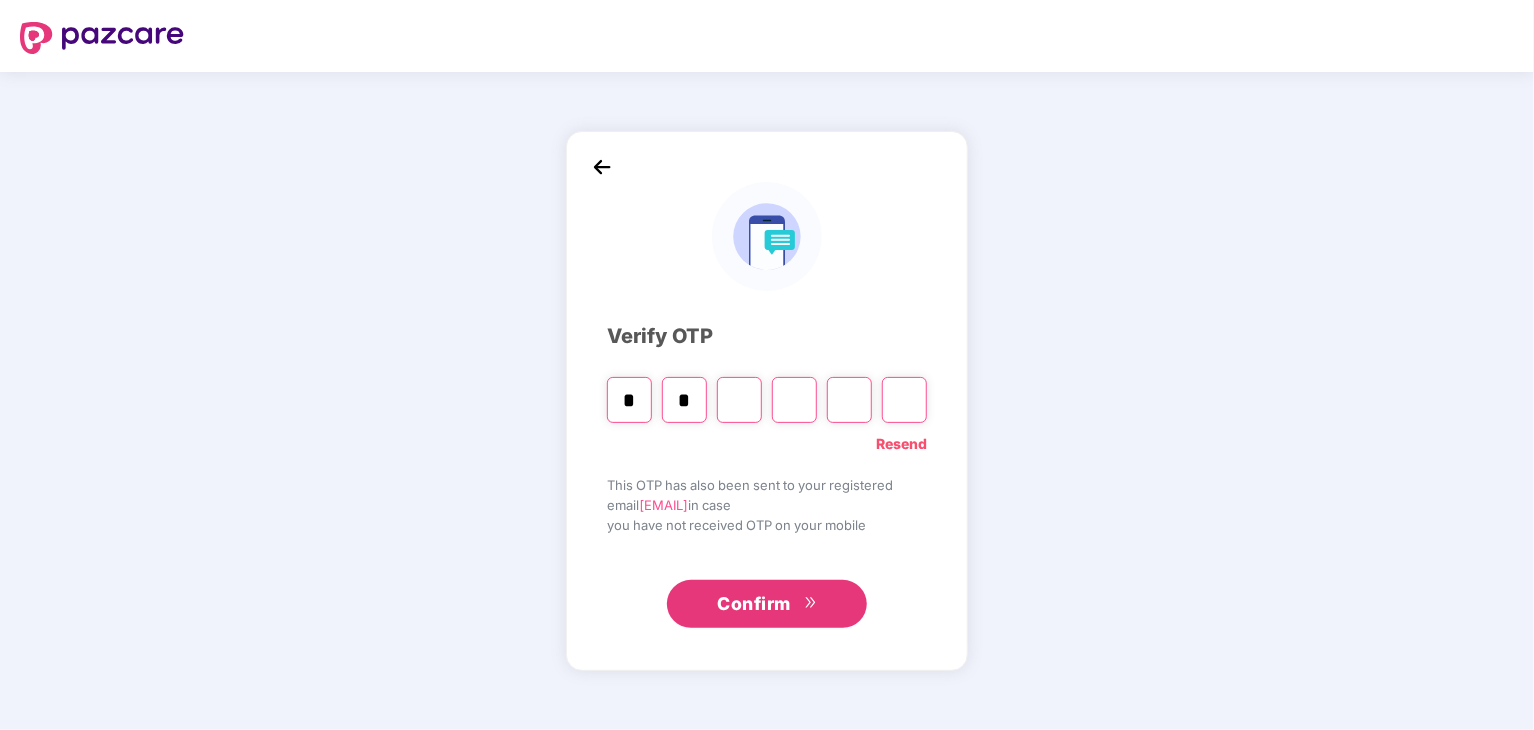 type on "*" 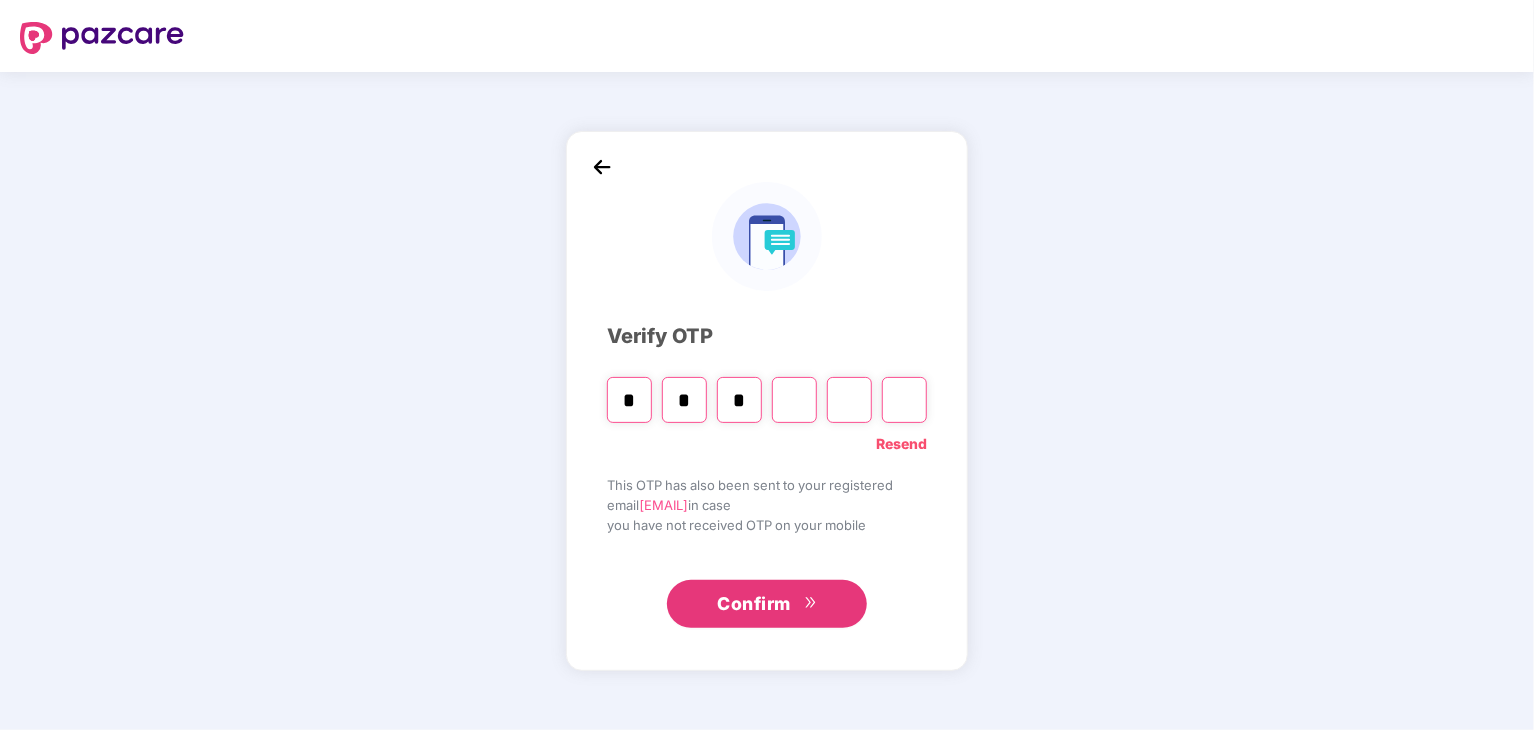 type on "*" 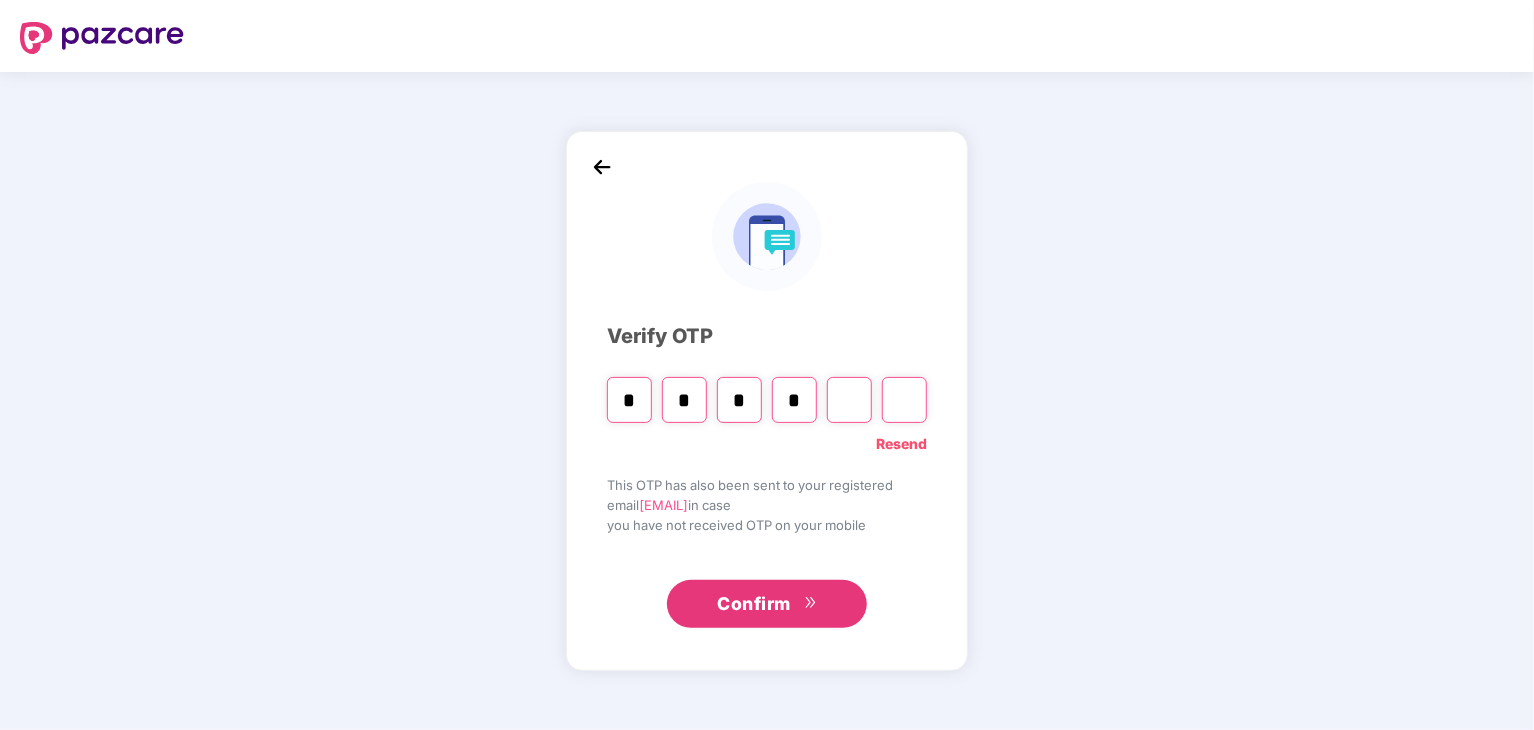 type on "*" 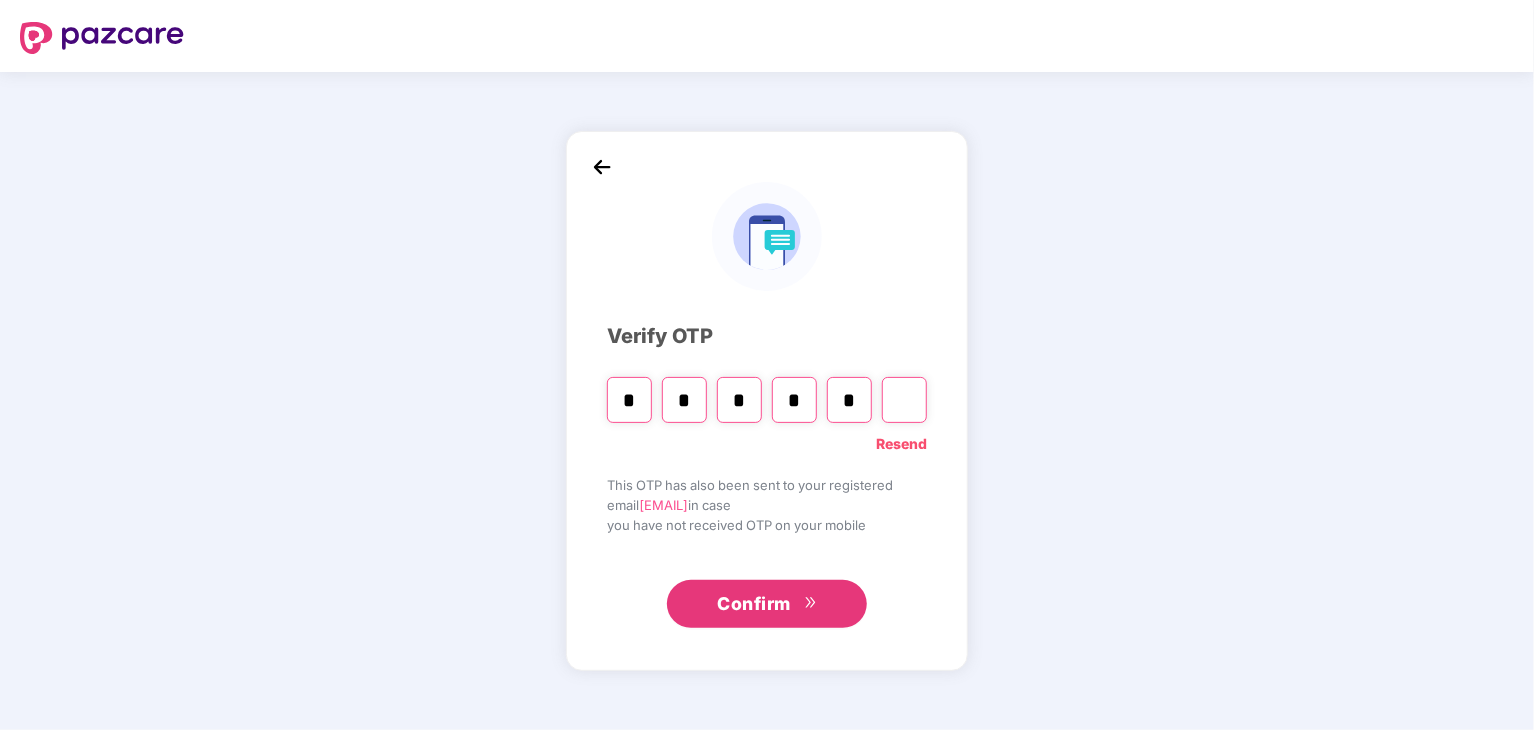 type on "*" 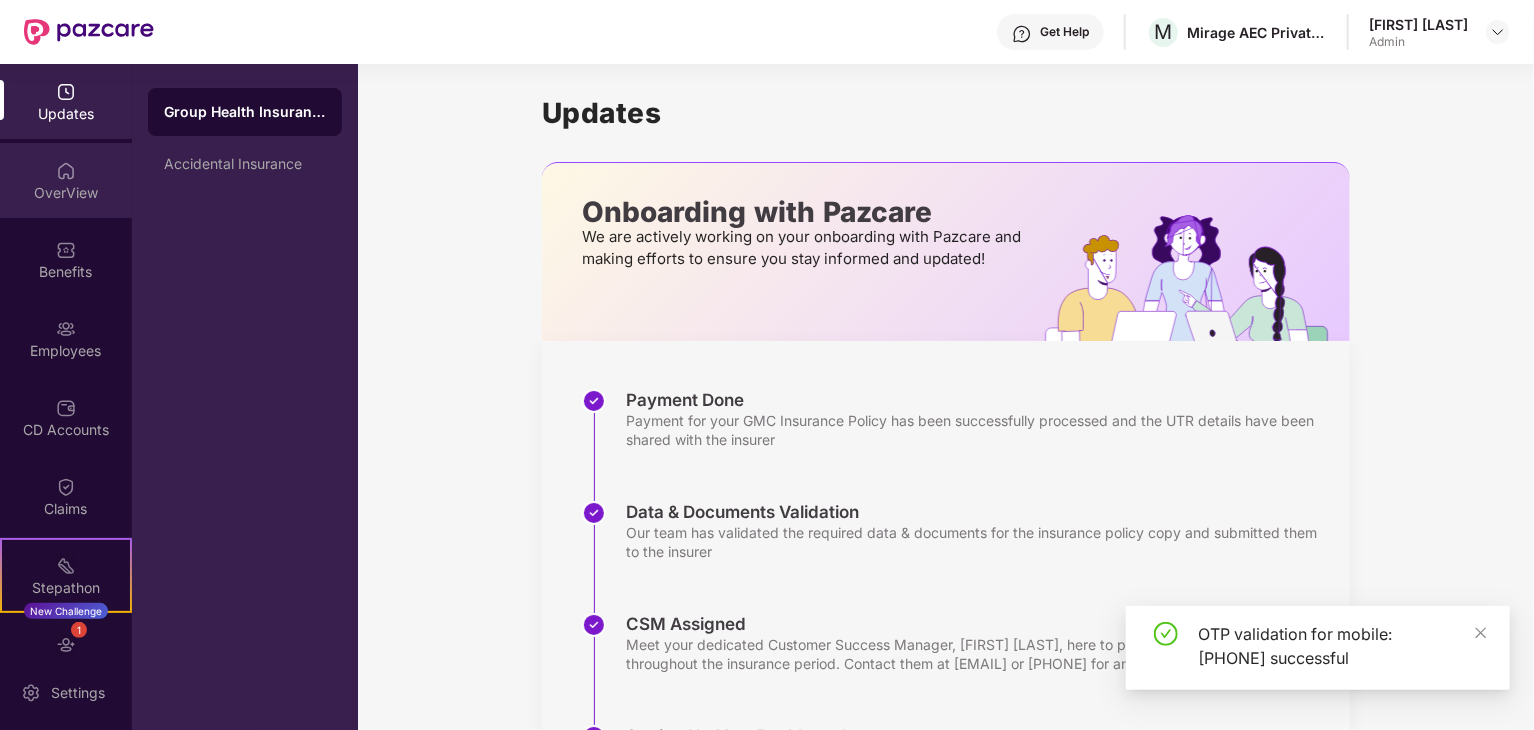 click at bounding box center (66, 171) 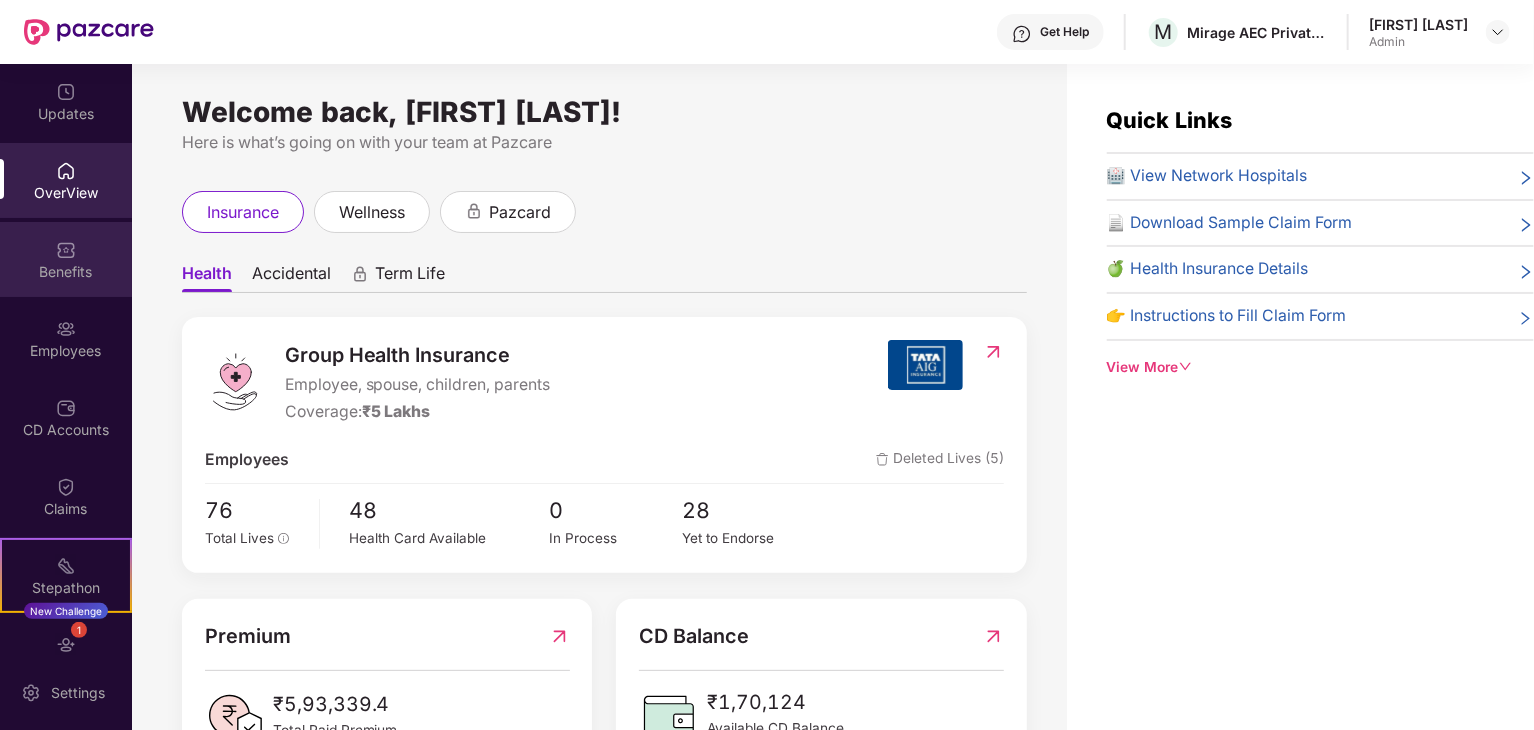 click on "Benefits" at bounding box center [66, 272] 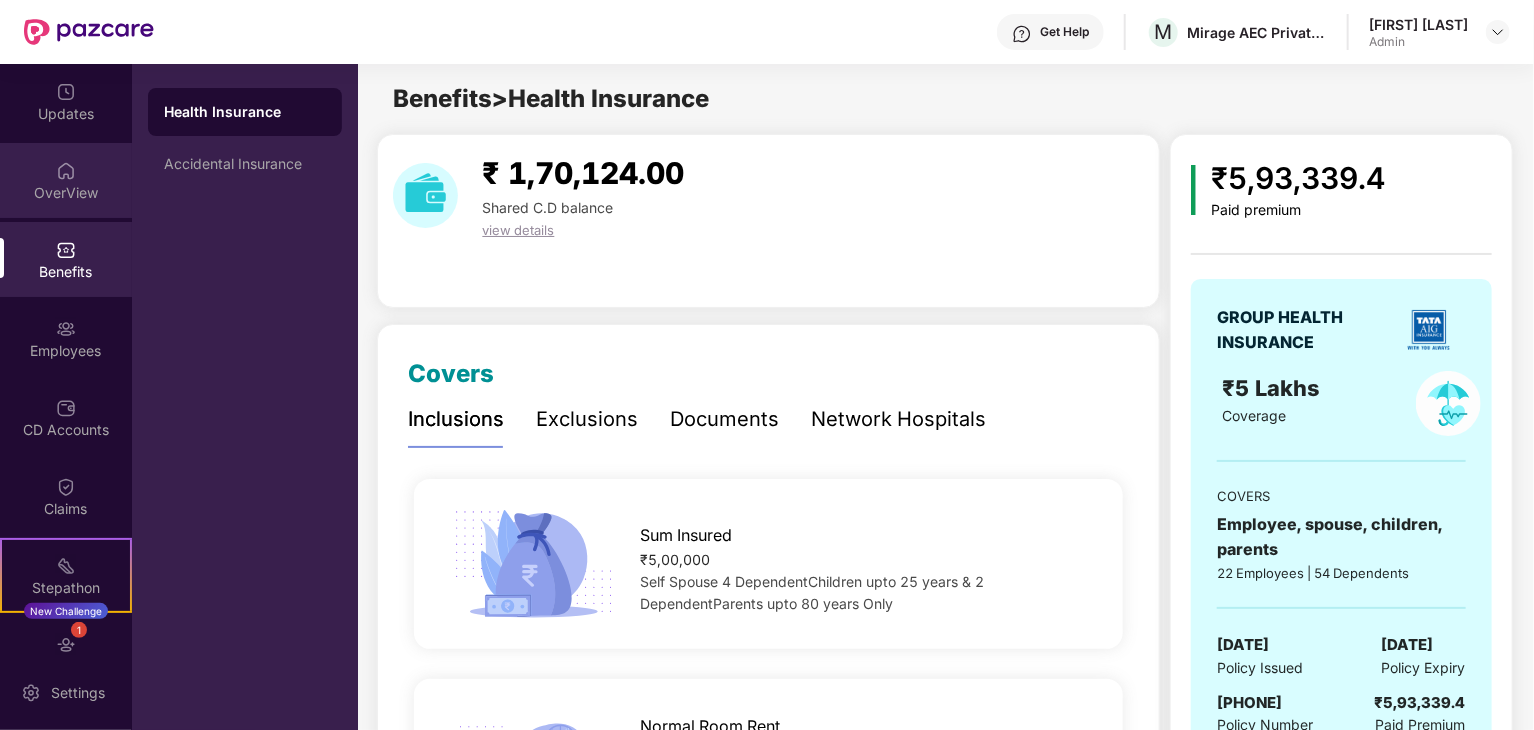 click on "OverView" at bounding box center [66, 193] 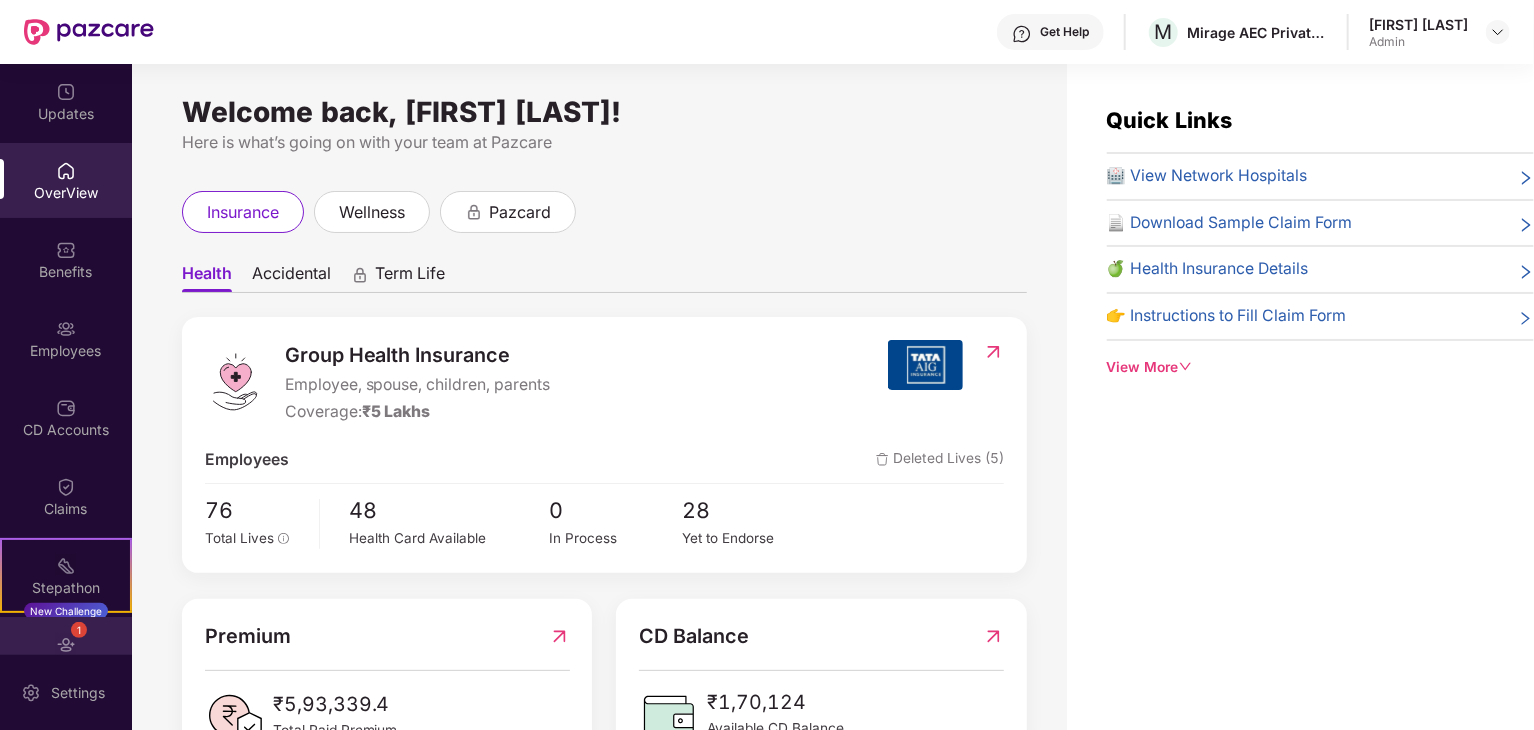 click on "1 Endorsements" at bounding box center [66, 654] 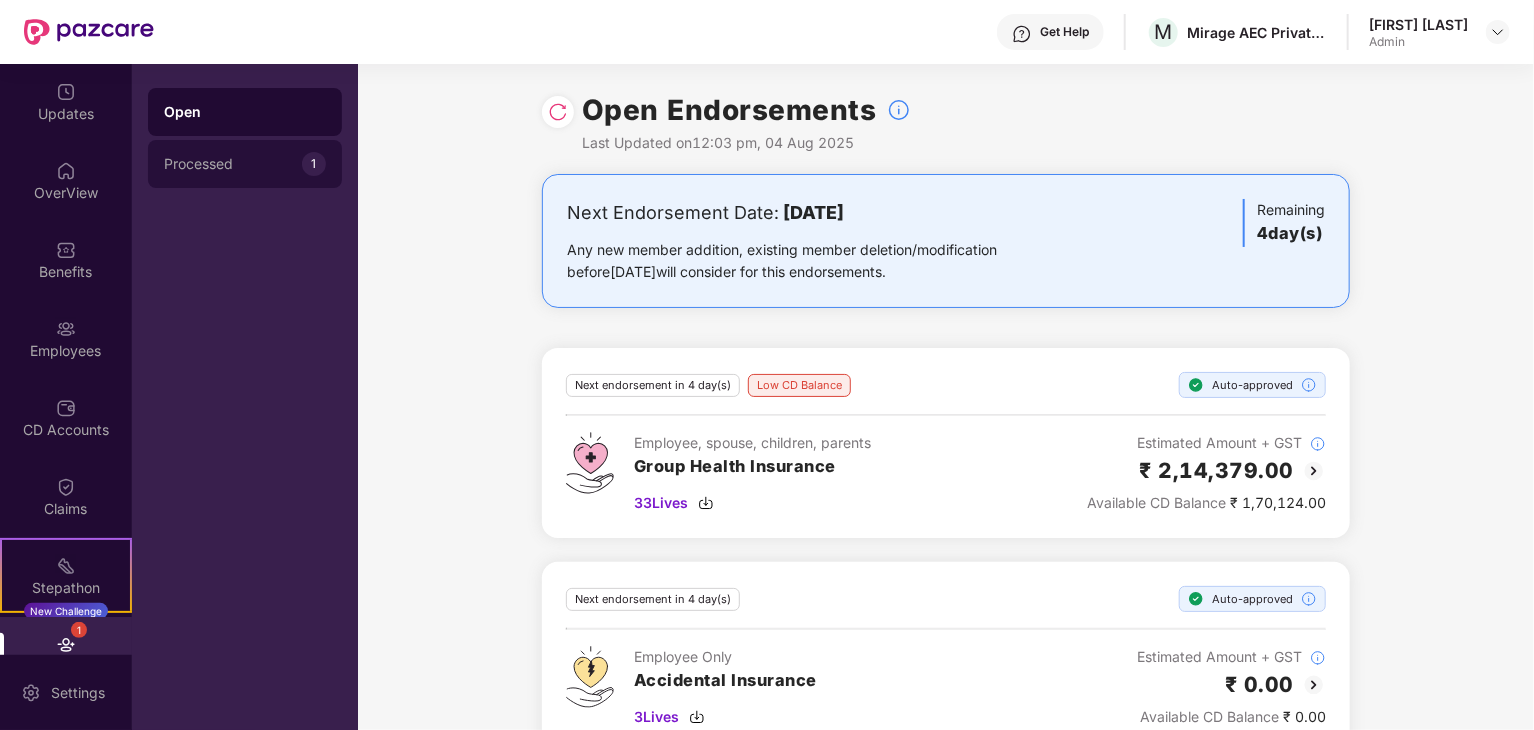 click on "Processed 1" at bounding box center [245, 164] 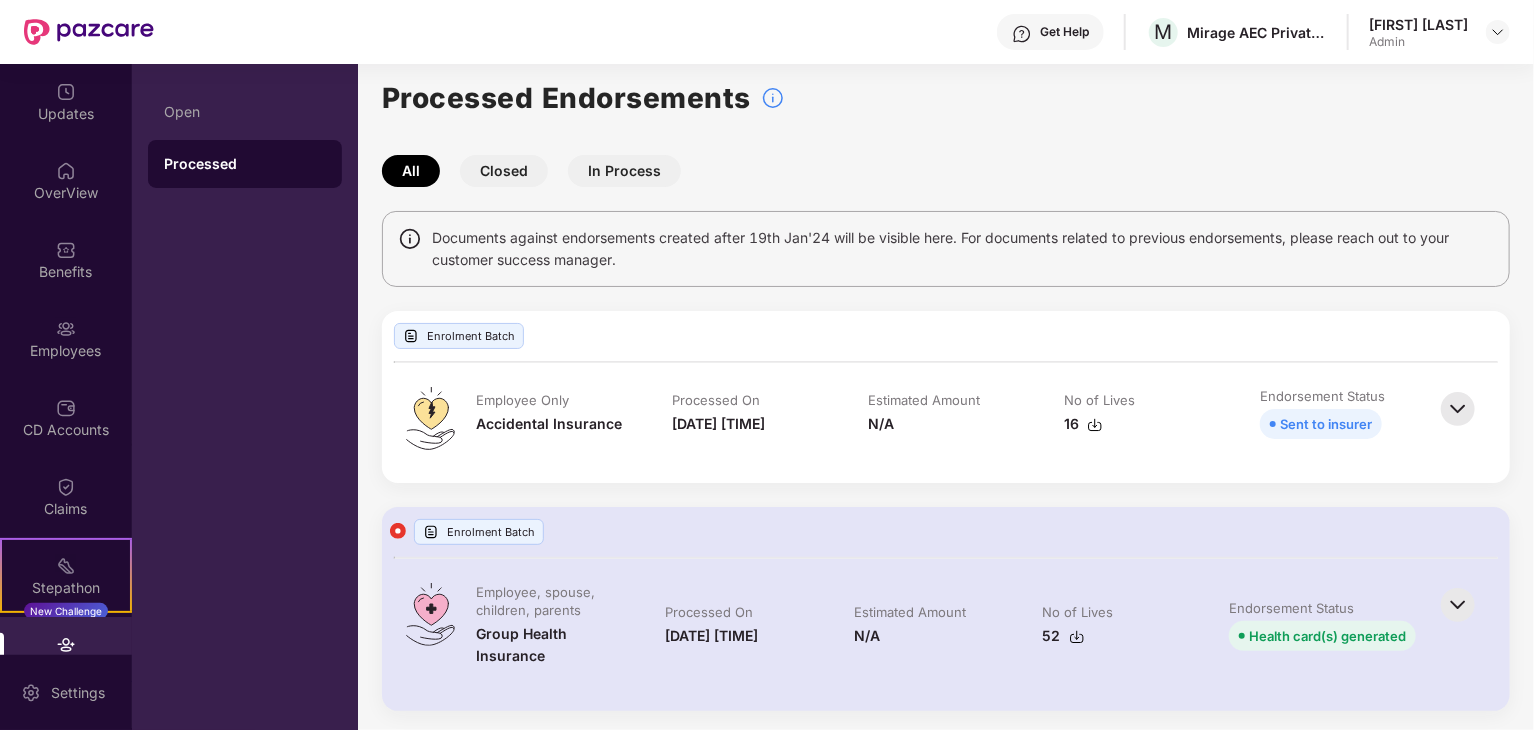 scroll, scrollTop: 16, scrollLeft: 0, axis: vertical 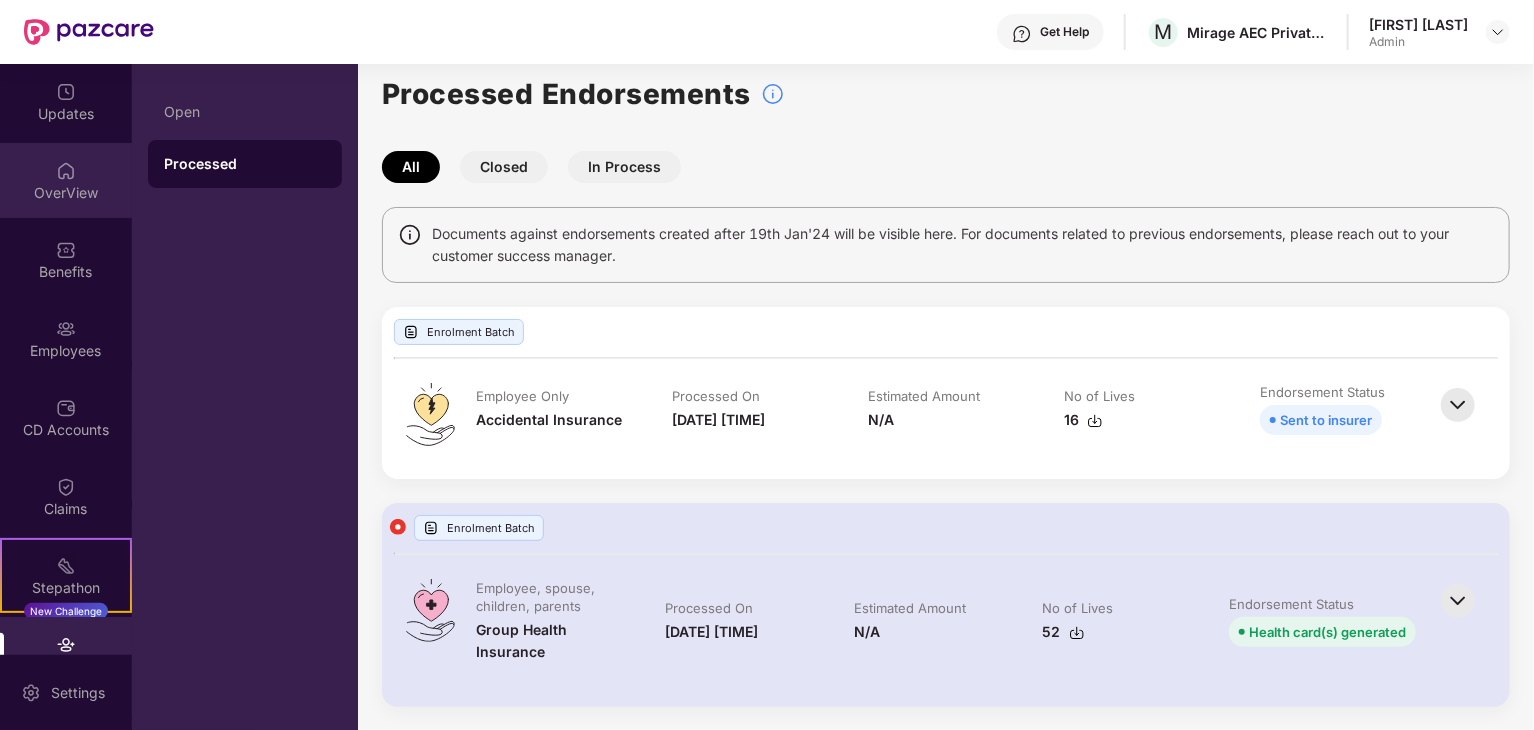 click at bounding box center (66, 171) 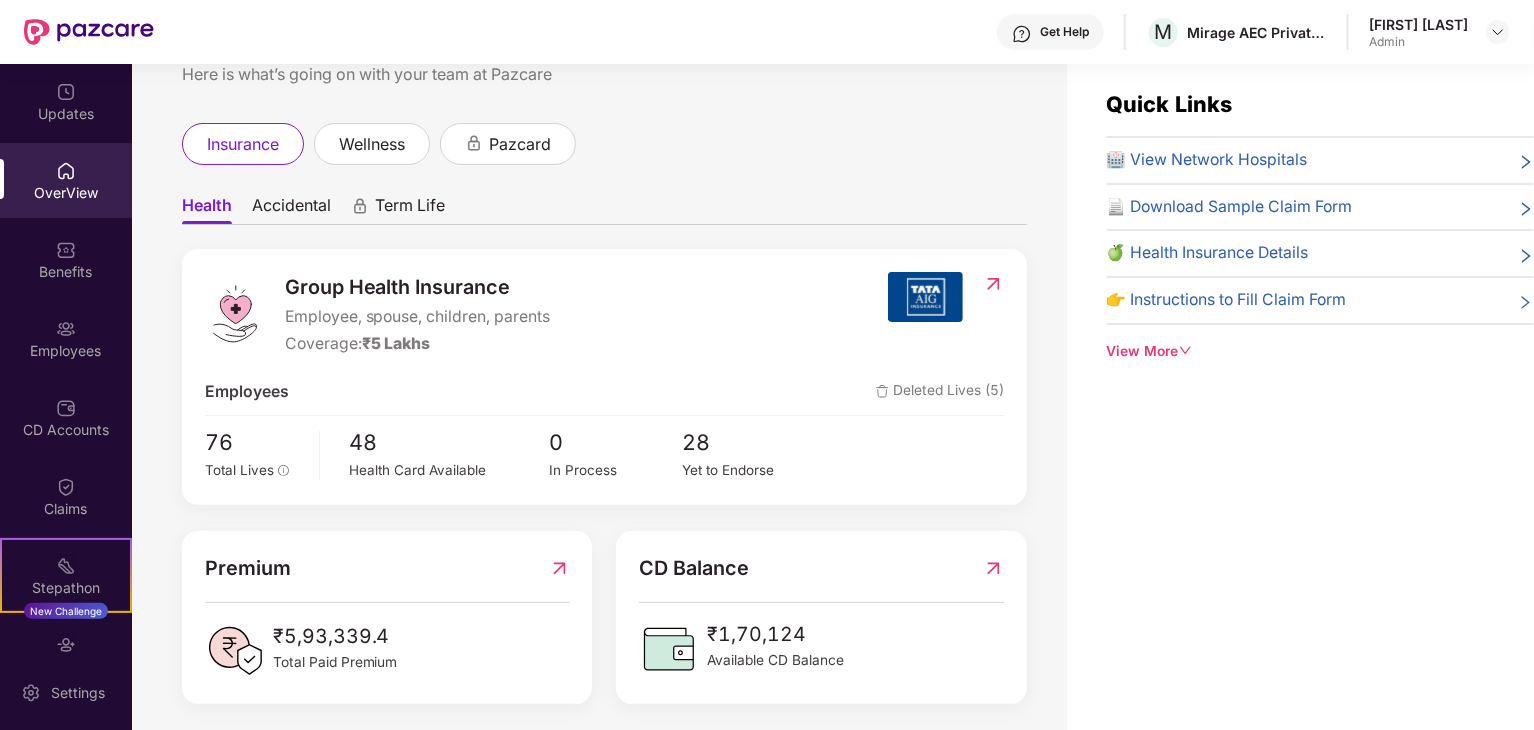 scroll, scrollTop: 77, scrollLeft: 0, axis: vertical 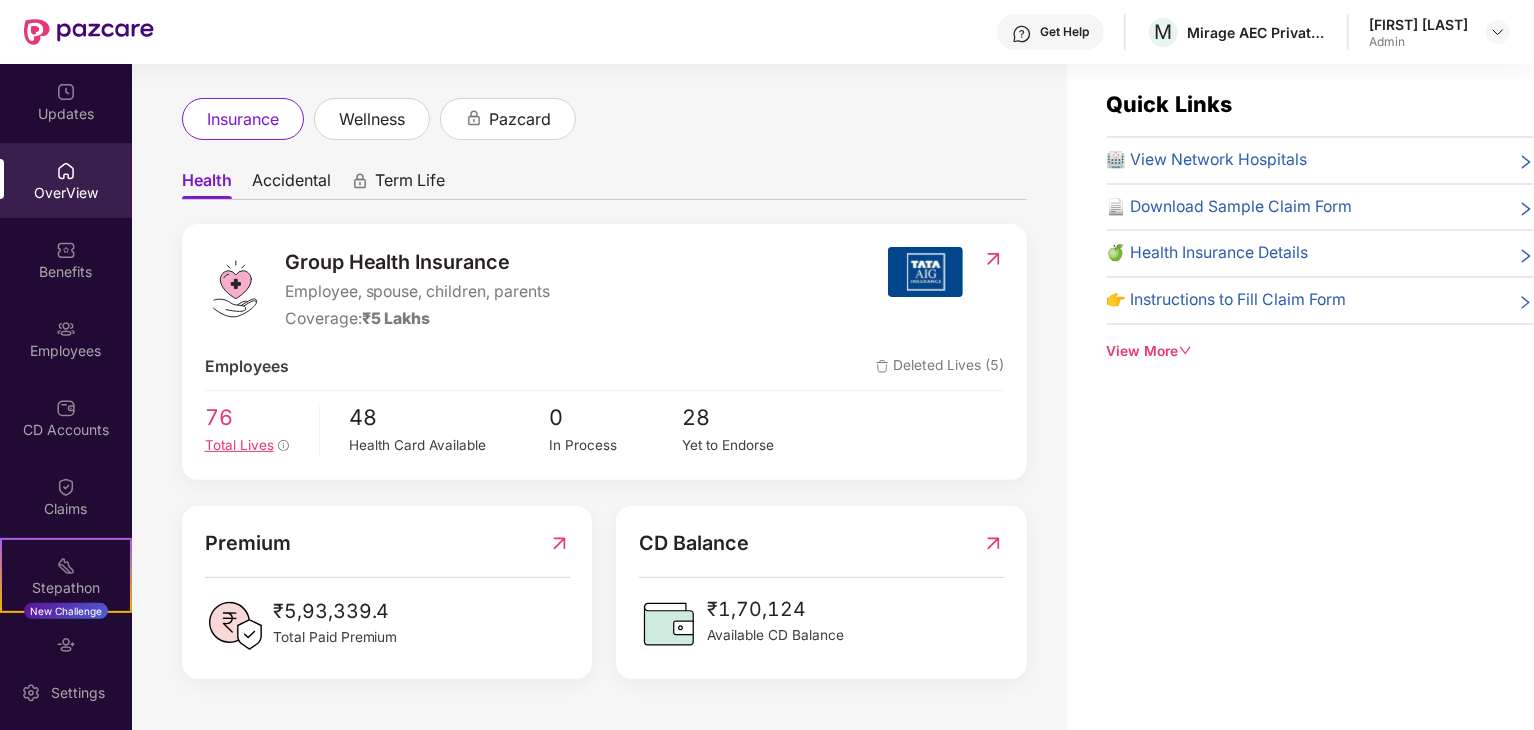 click on "Total Lives" at bounding box center (239, 445) 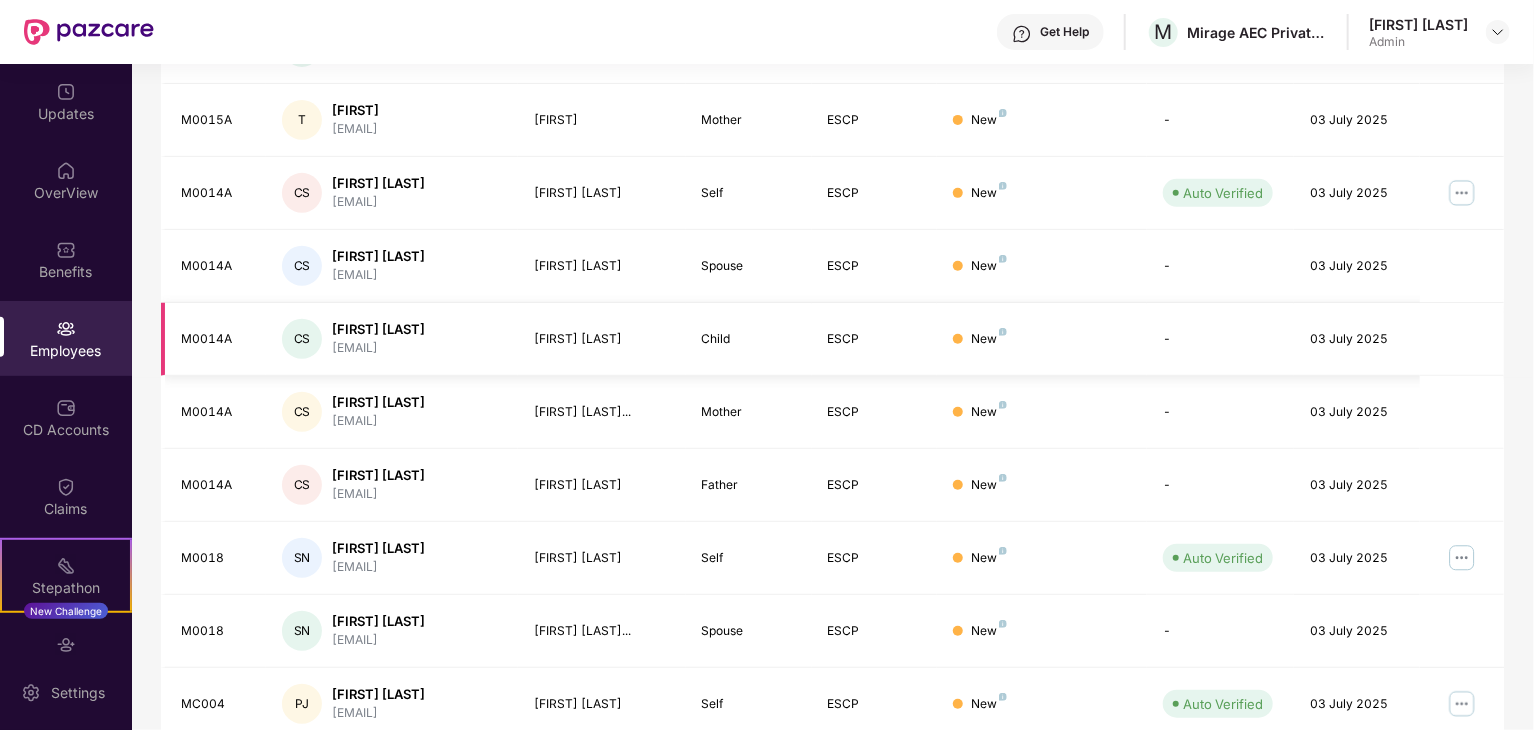 scroll, scrollTop: 316, scrollLeft: 0, axis: vertical 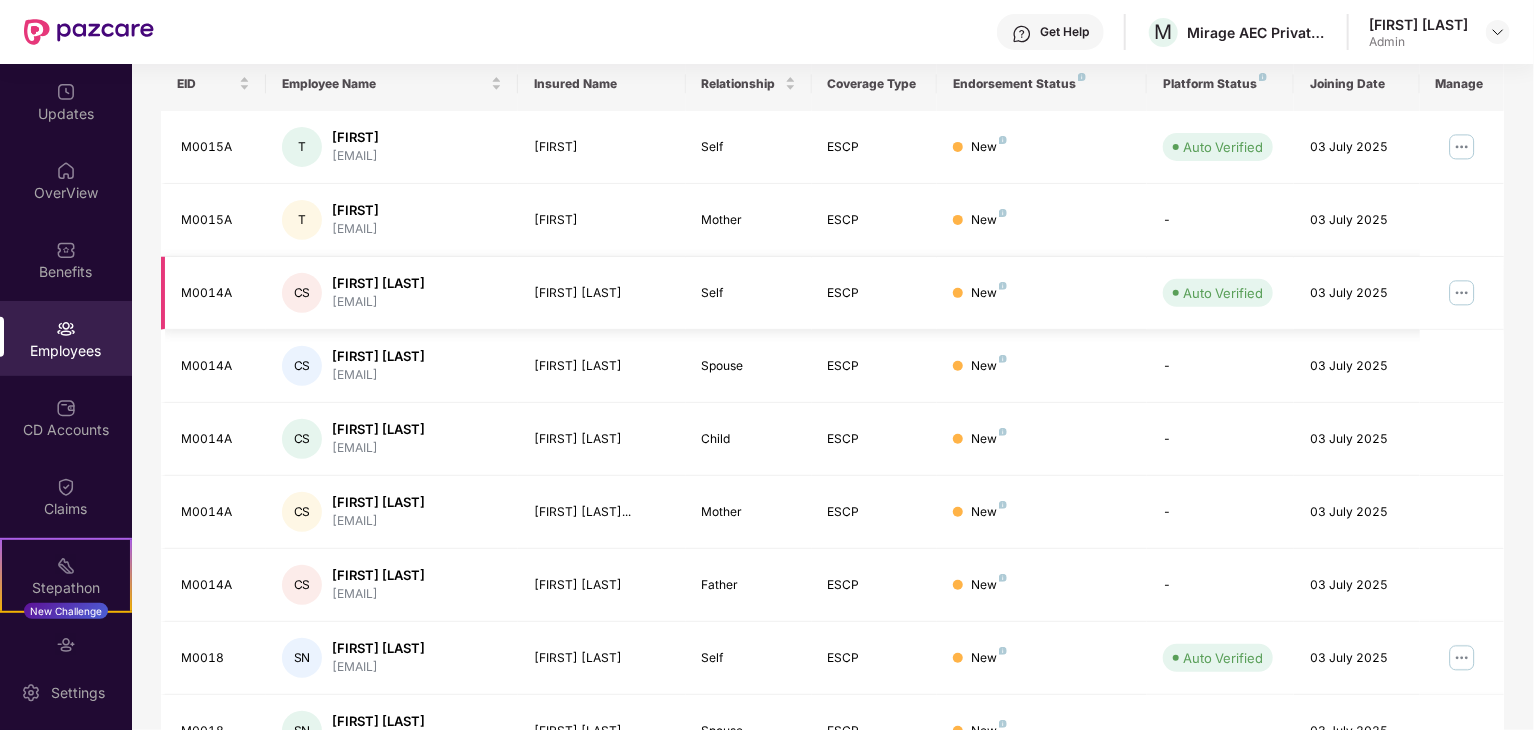 click on "[FIRST] [LAST]" at bounding box center [378, 283] 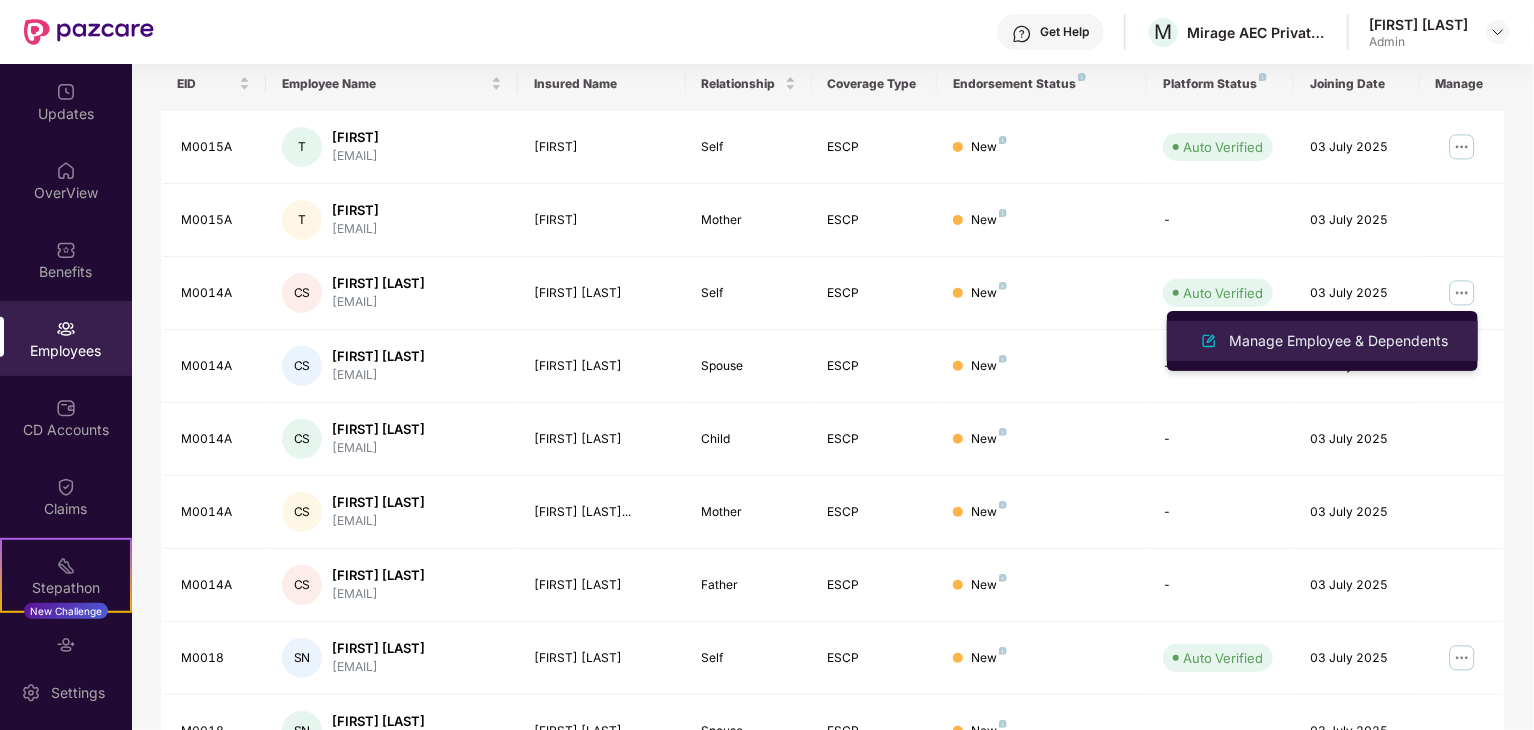 click on "Manage Employee & Dependents" at bounding box center [1338, 341] 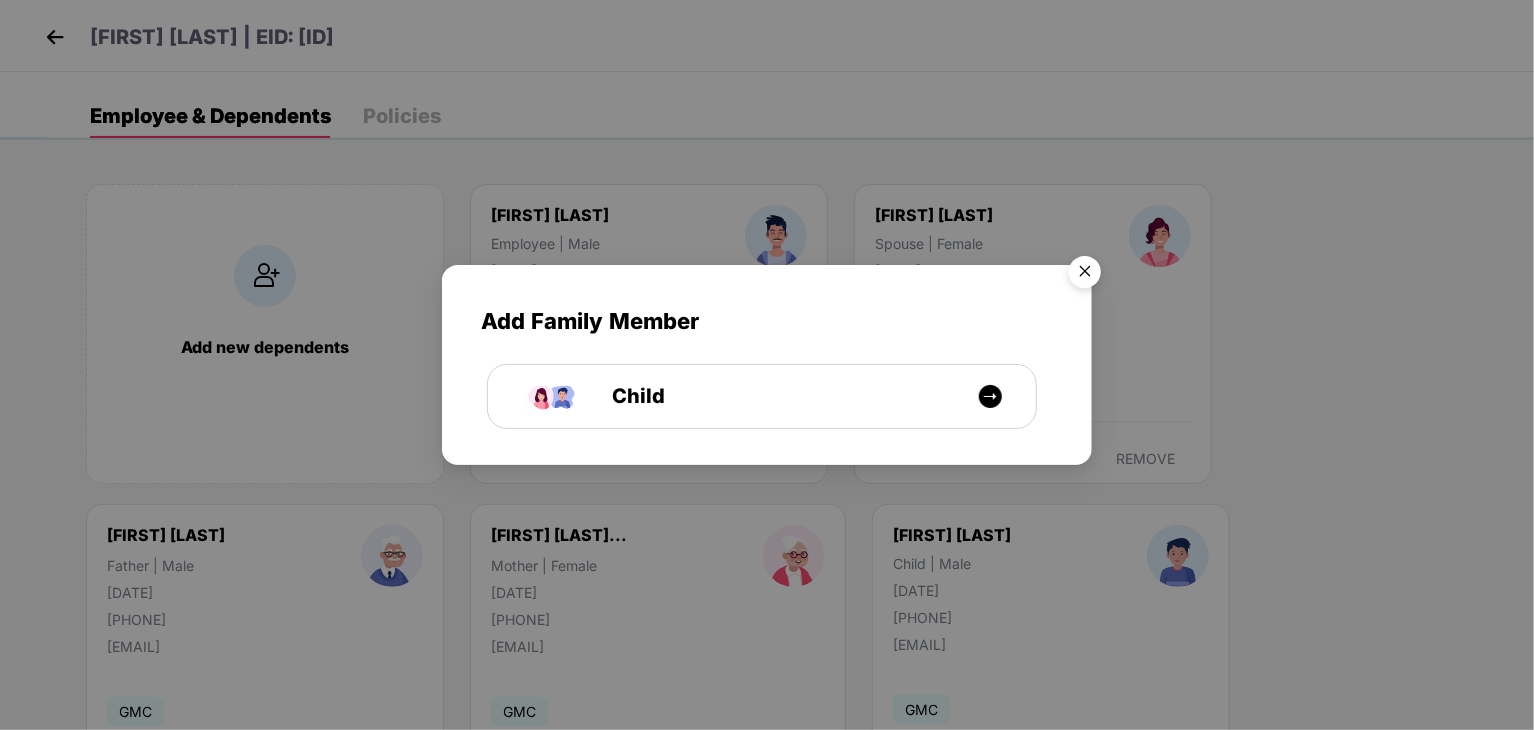 click at bounding box center [1085, 275] 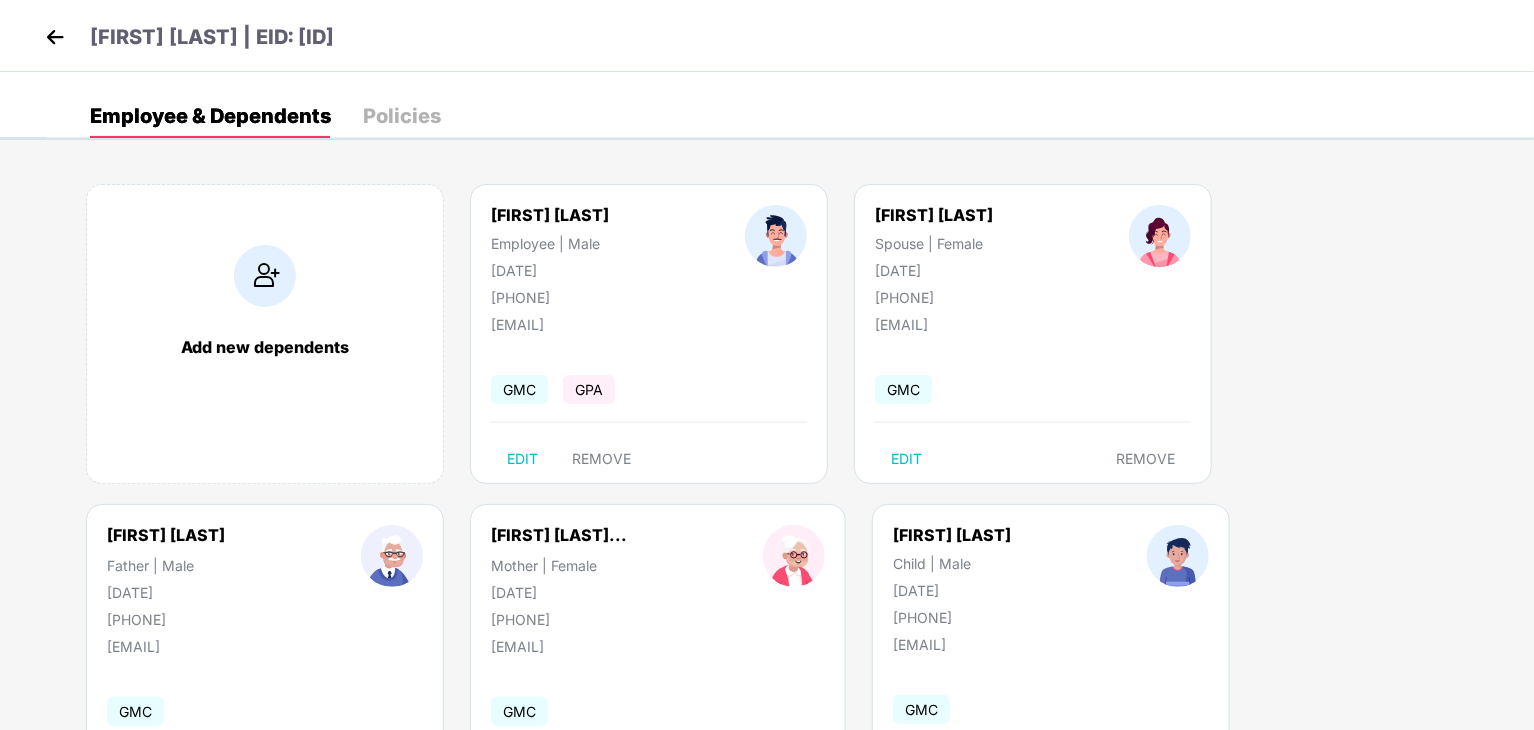 click at bounding box center [55, 37] 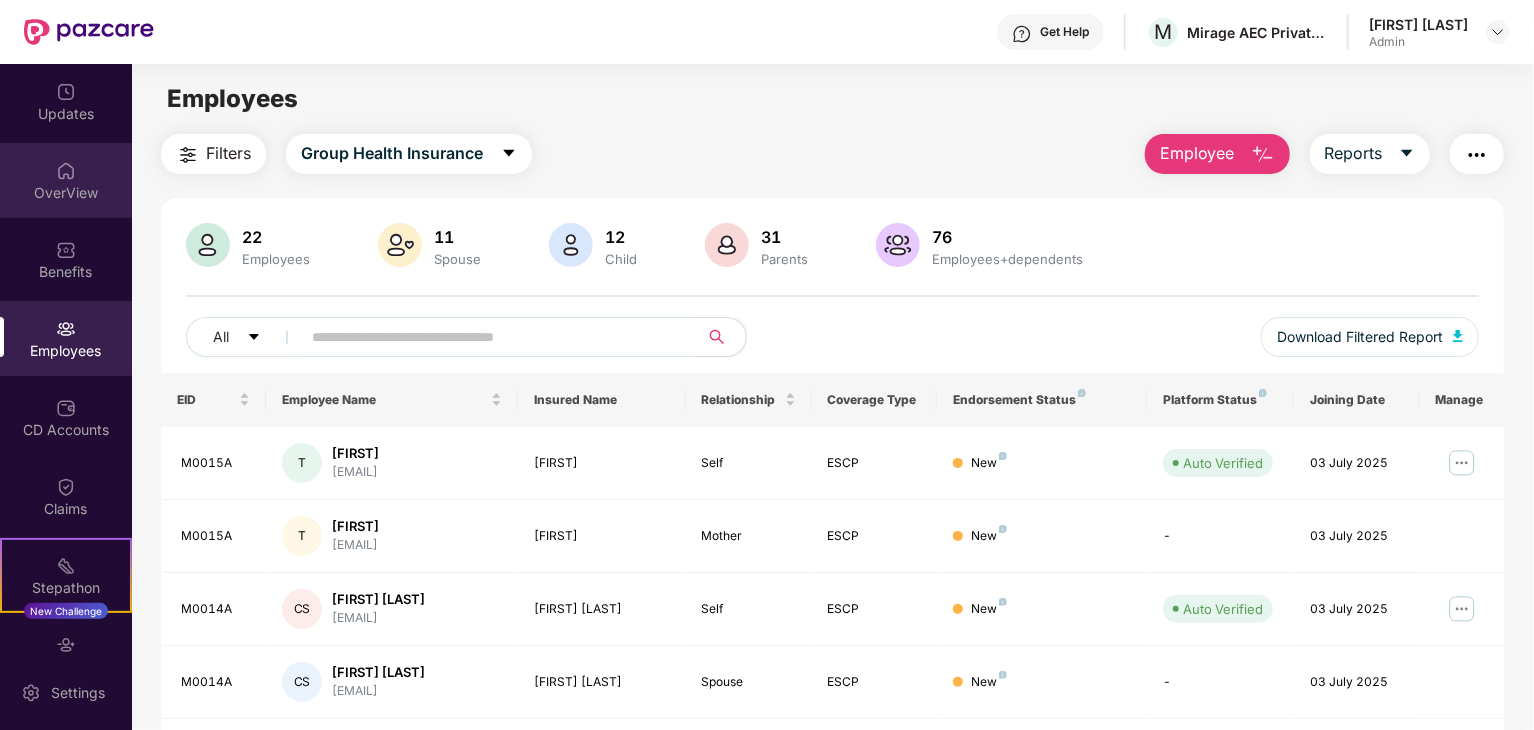 click on "OverView" at bounding box center [66, 180] 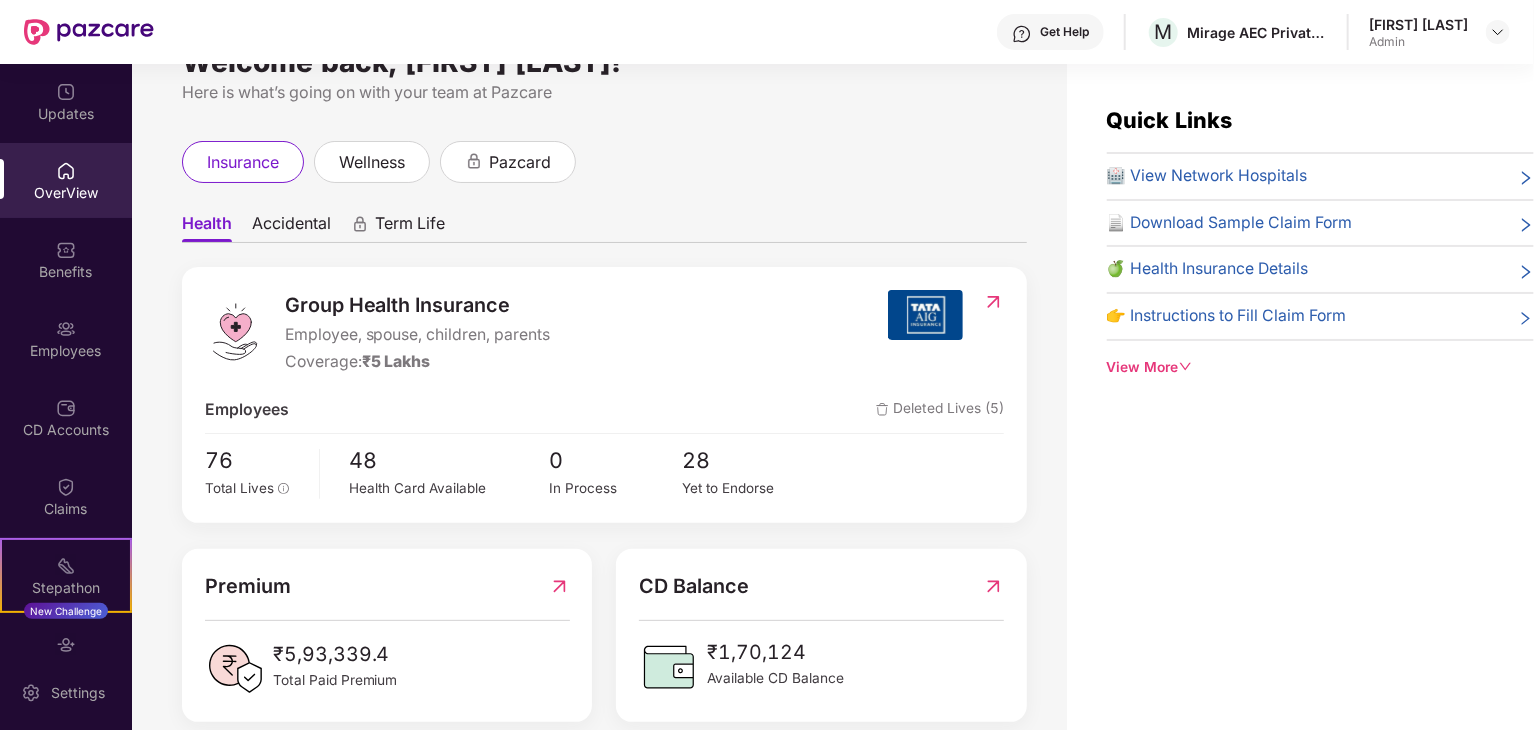 scroll, scrollTop: 77, scrollLeft: 0, axis: vertical 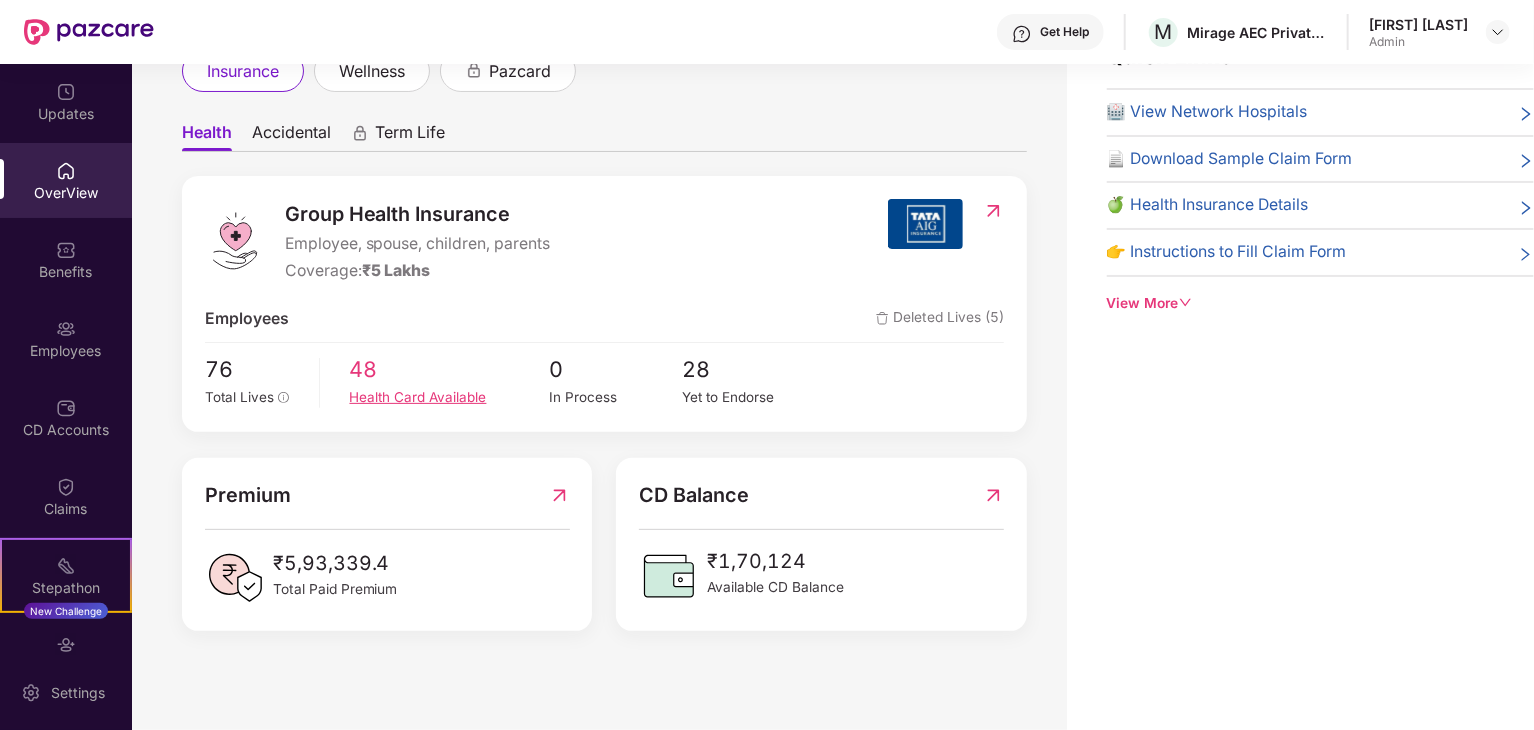 click on "48" at bounding box center (450, 370) 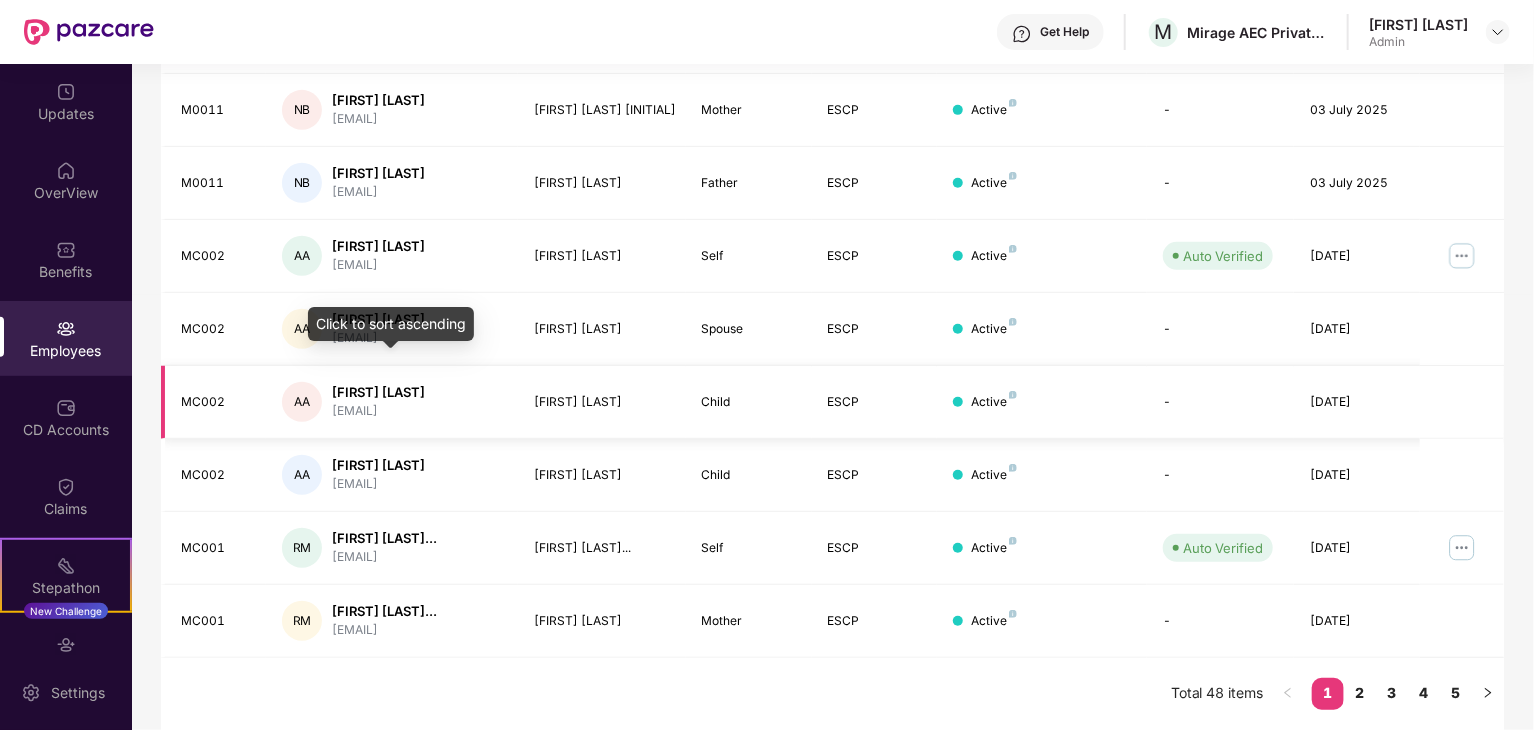 scroll, scrollTop: 530, scrollLeft: 0, axis: vertical 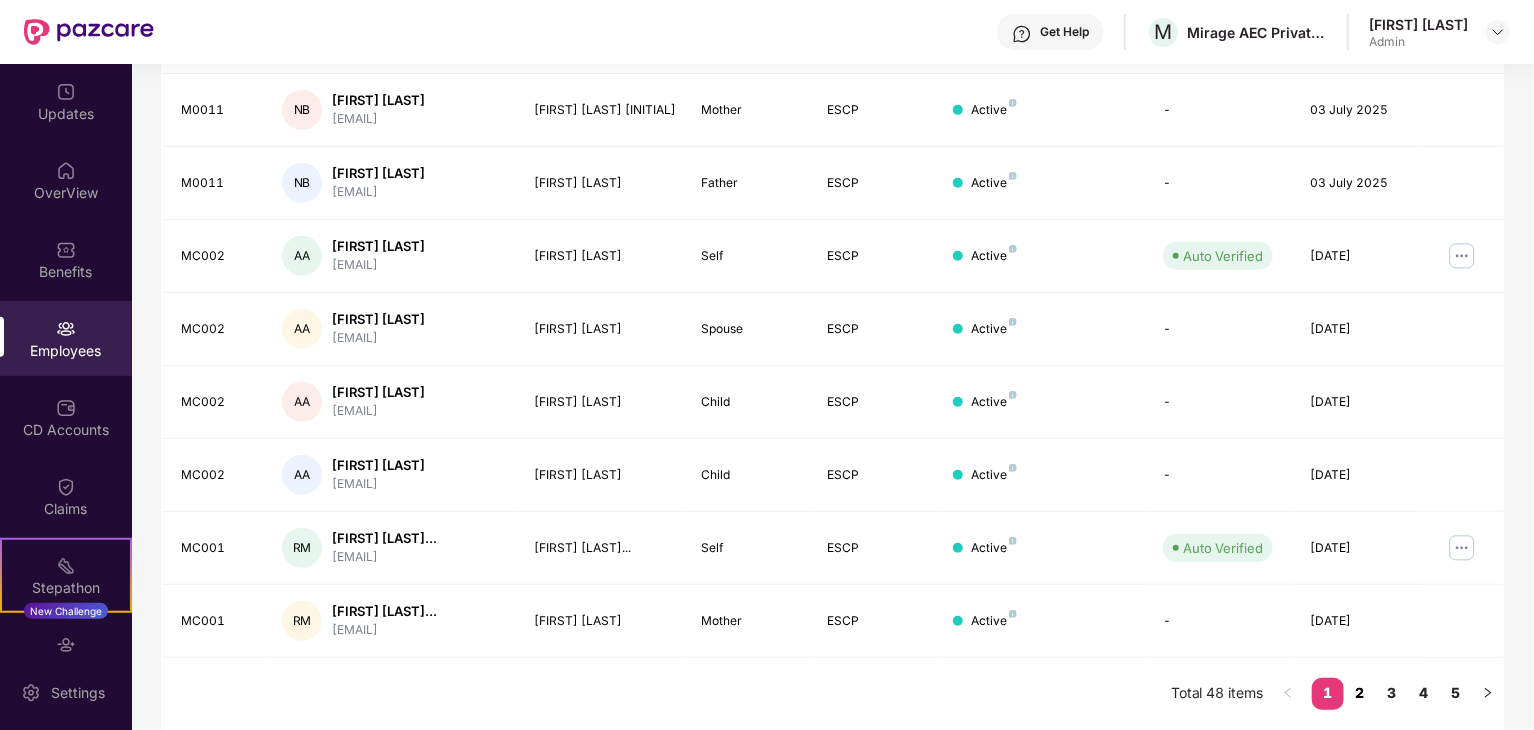 click on "2" at bounding box center [1360, 693] 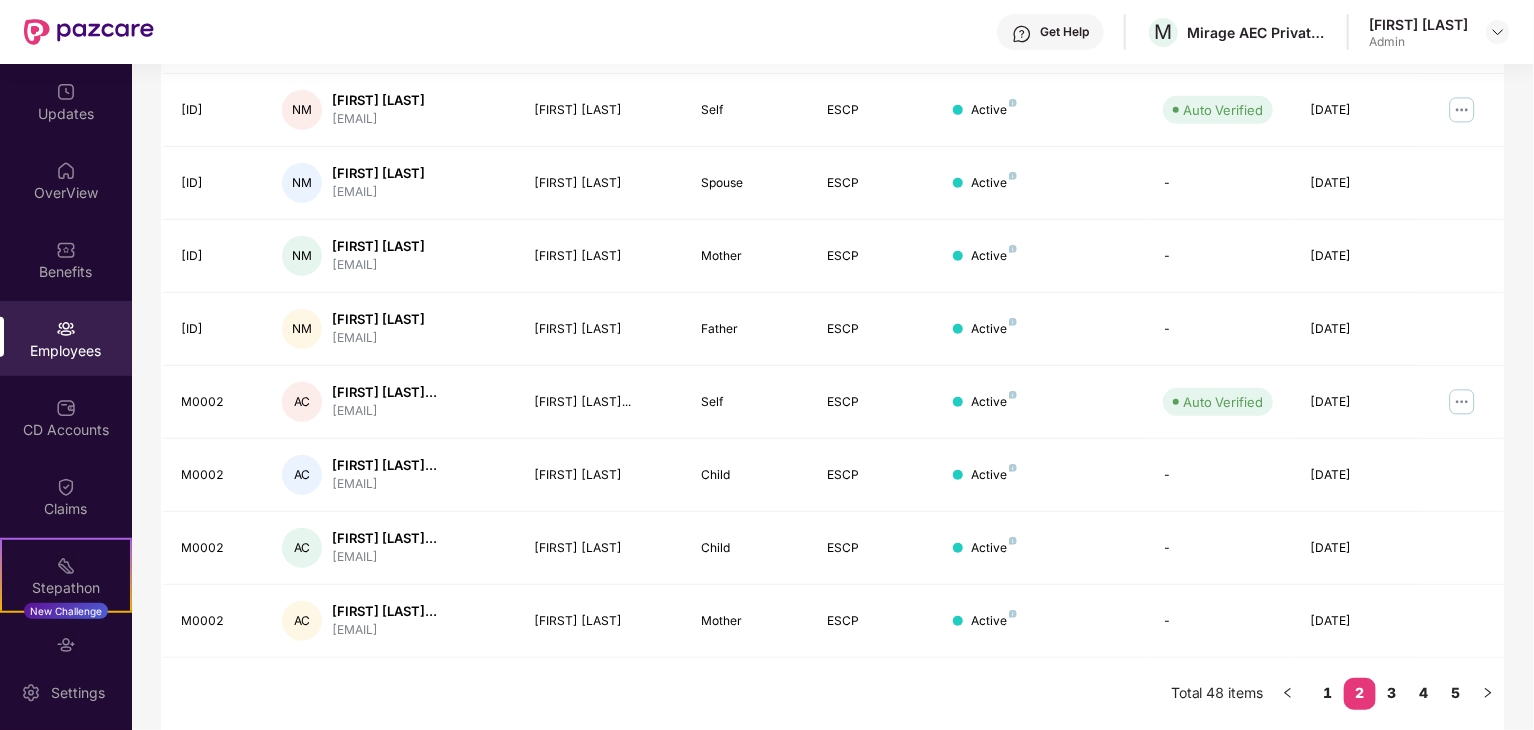 scroll, scrollTop: 513, scrollLeft: 0, axis: vertical 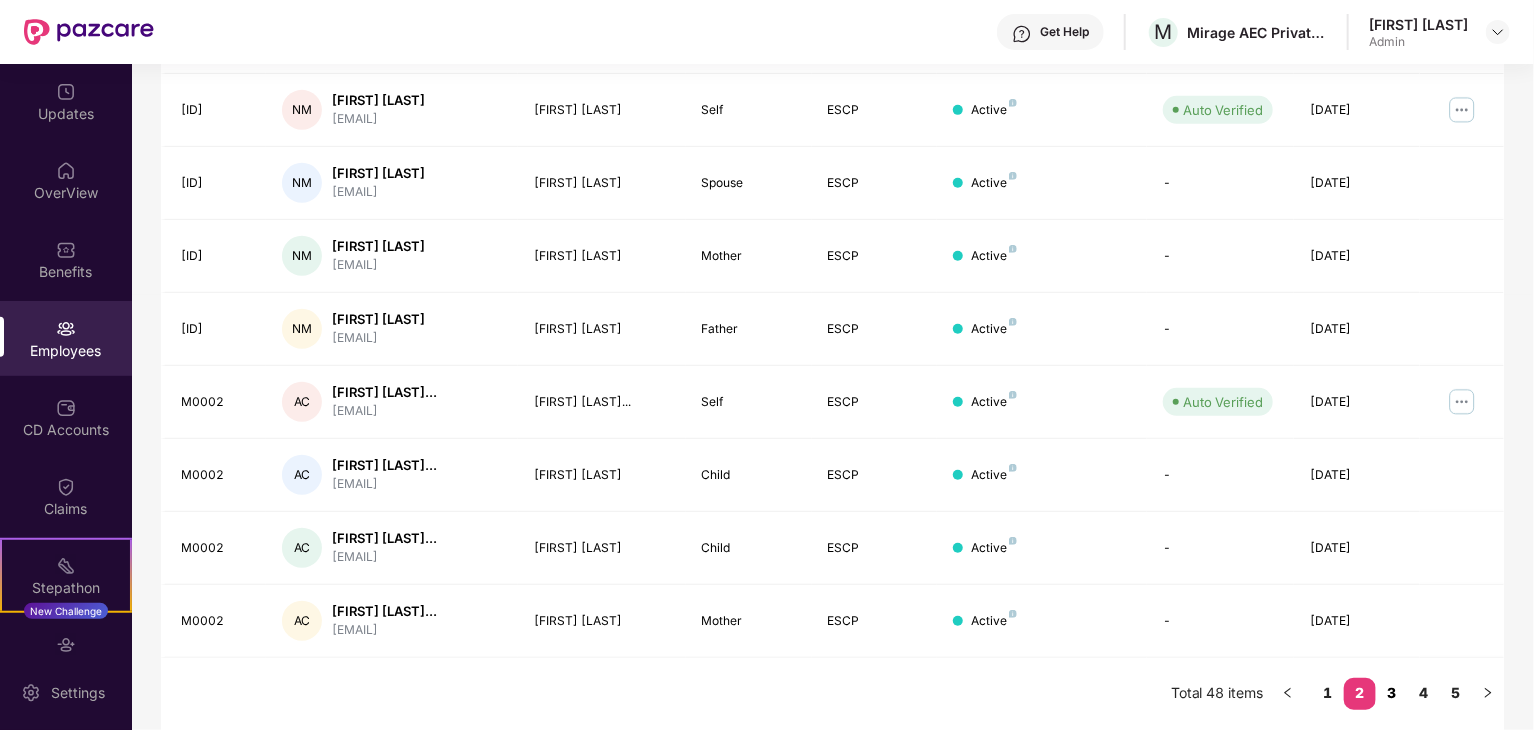 click on "3" at bounding box center [1392, 693] 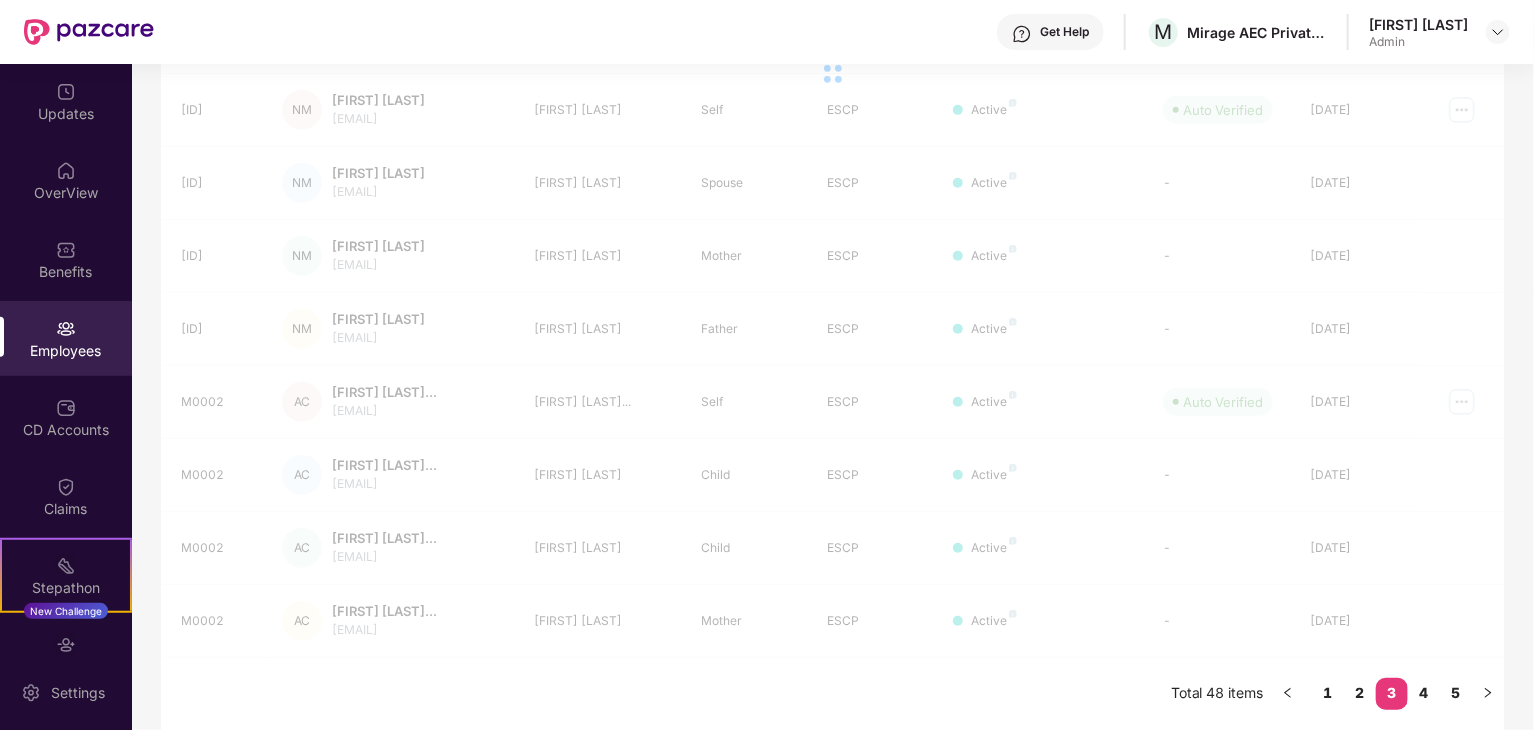 scroll, scrollTop: 496, scrollLeft: 0, axis: vertical 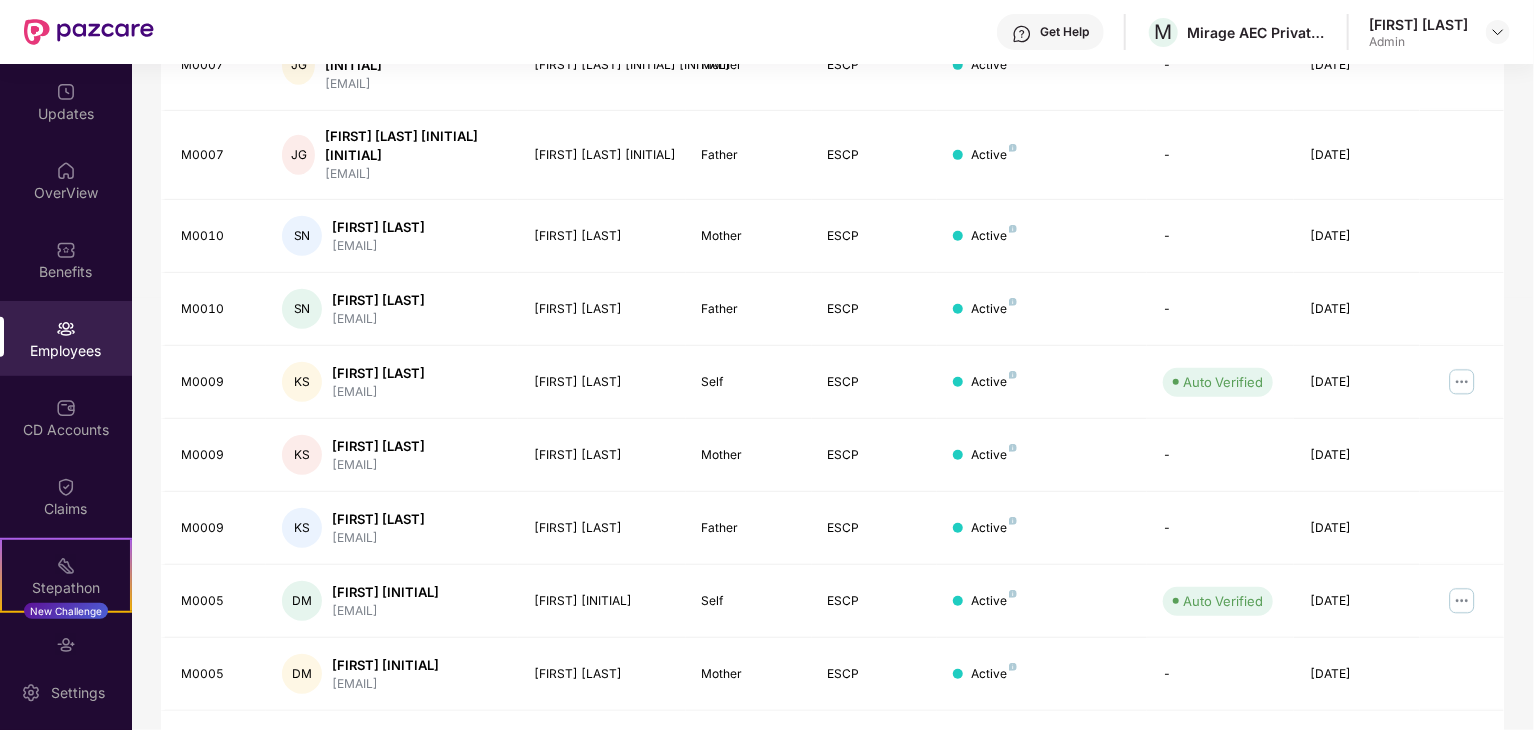 click on "4" at bounding box center [1424, 746] 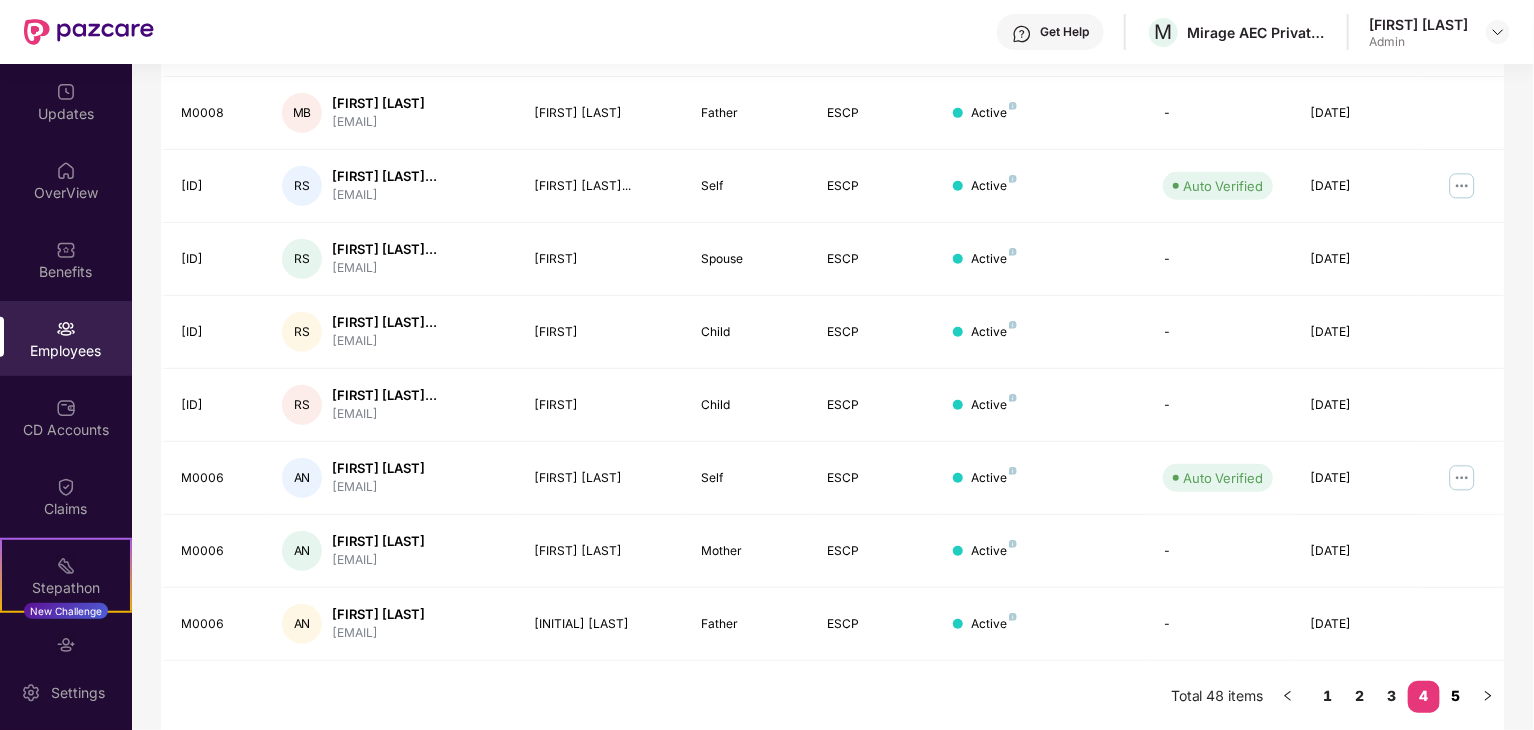 click at bounding box center (1462, 624) 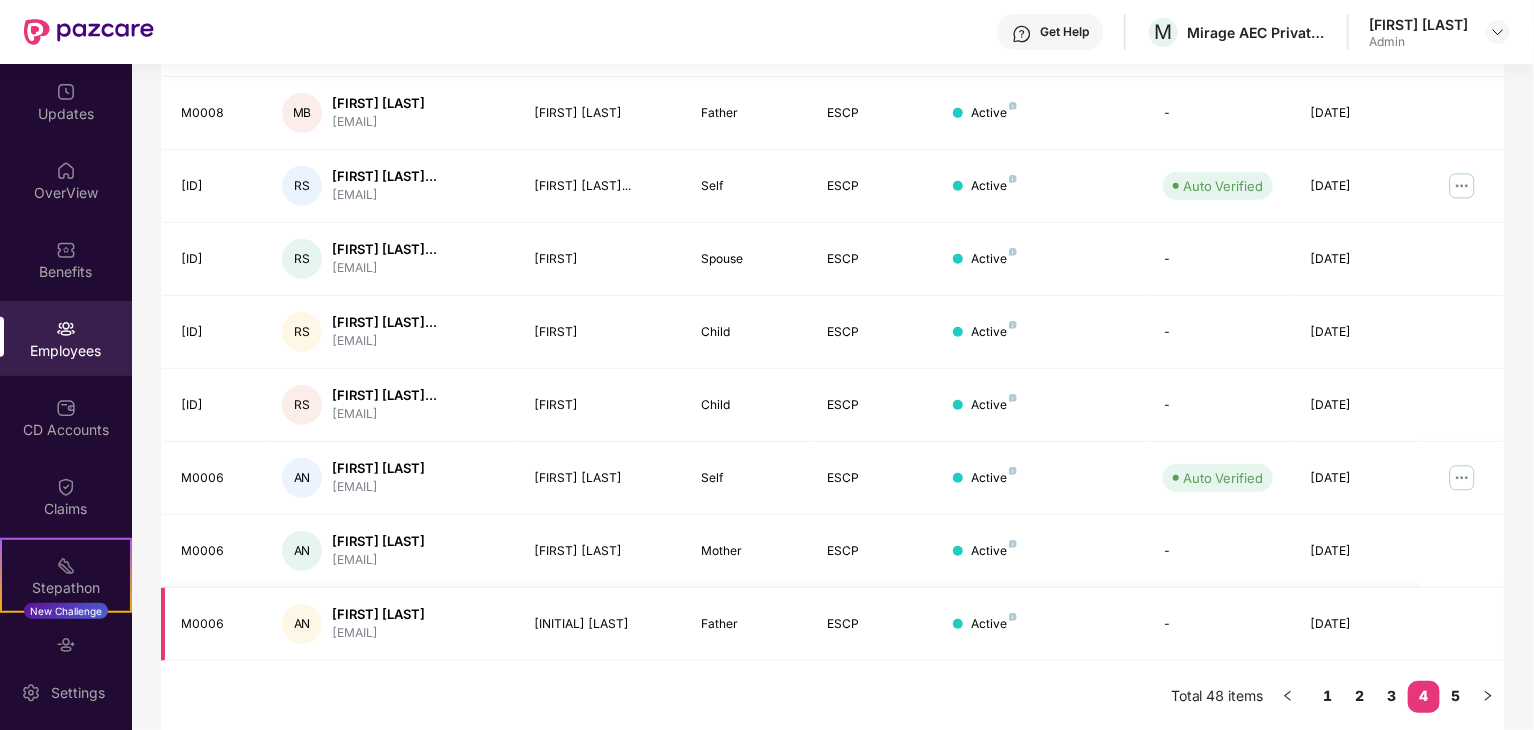 scroll, scrollTop: 564, scrollLeft: 0, axis: vertical 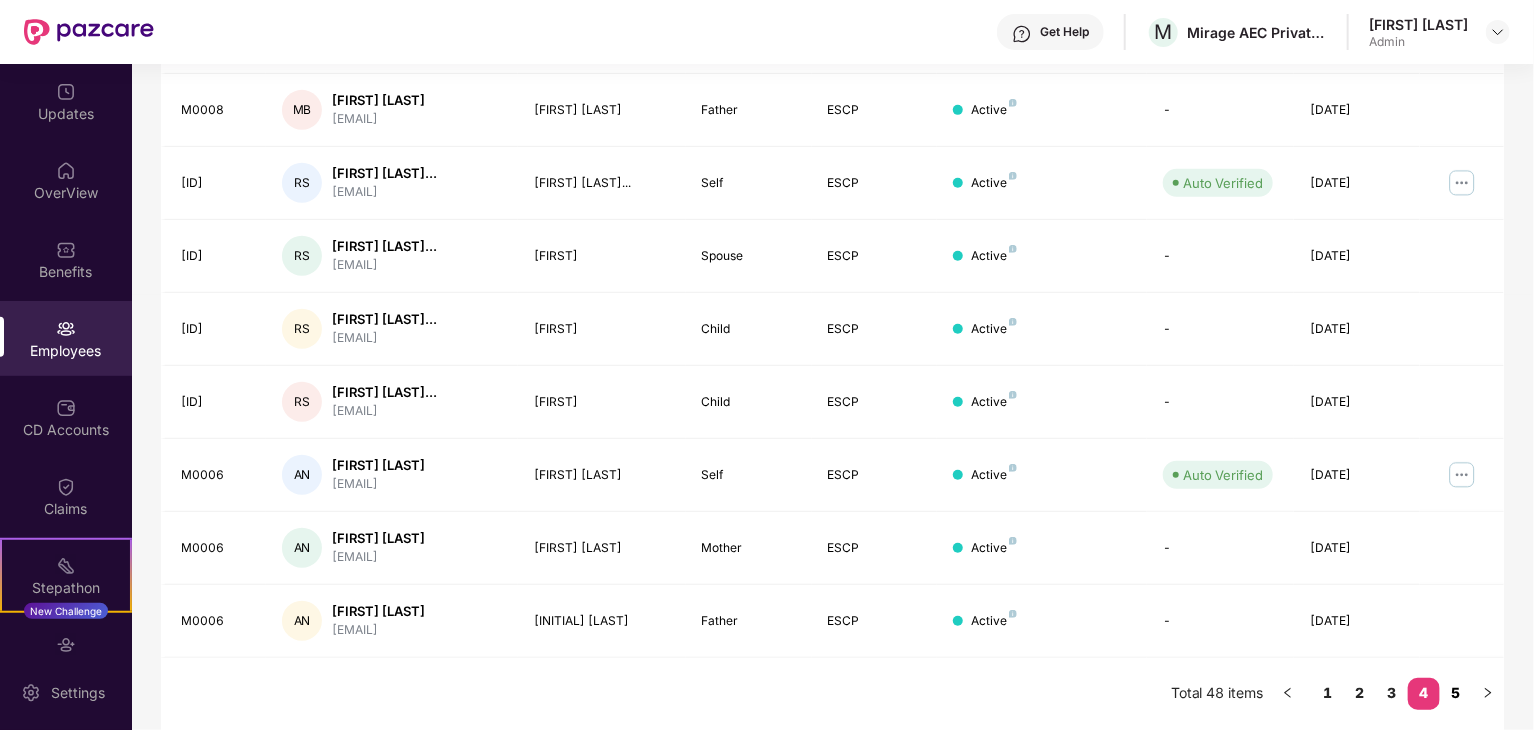 click on "5" at bounding box center [1456, 693] 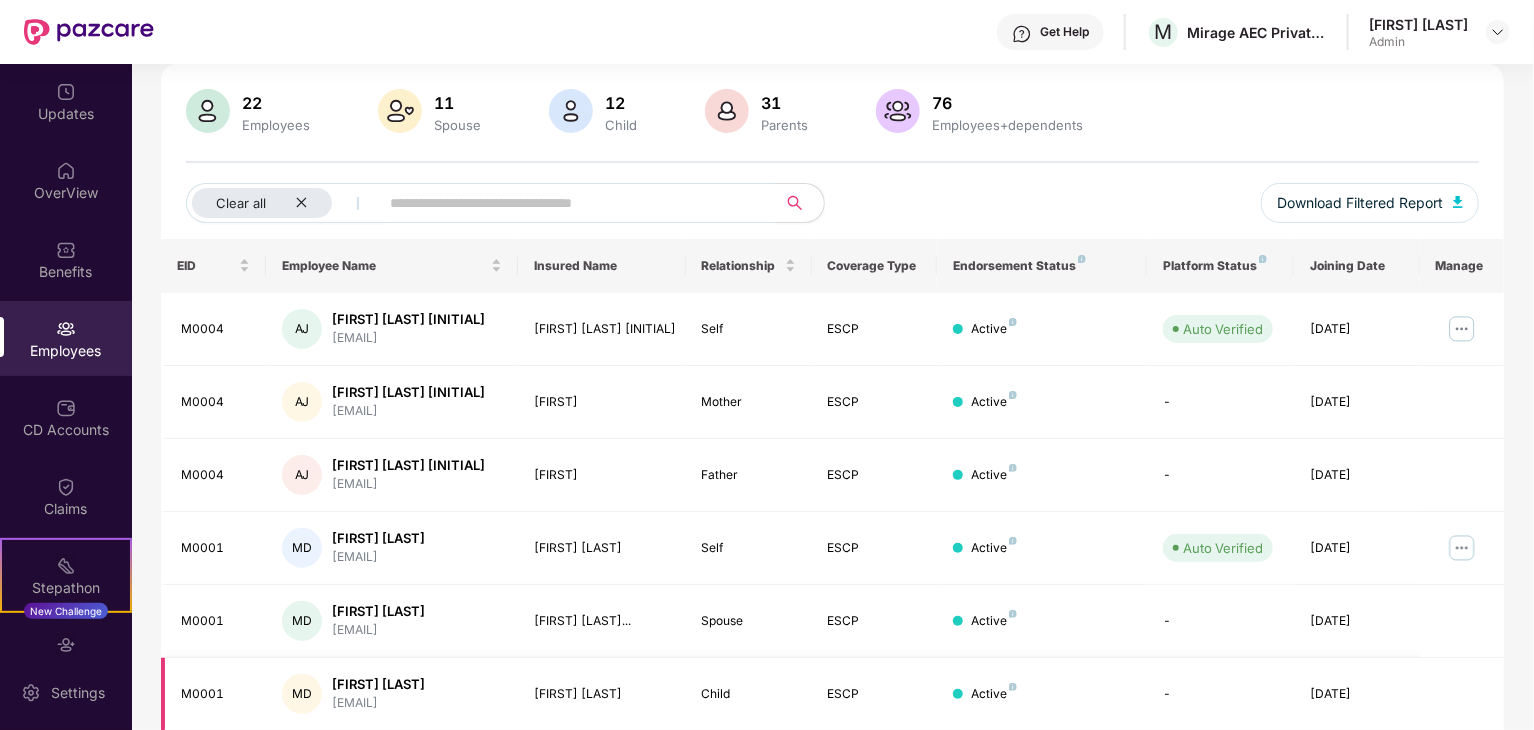 scroll, scrollTop: 51, scrollLeft: 0, axis: vertical 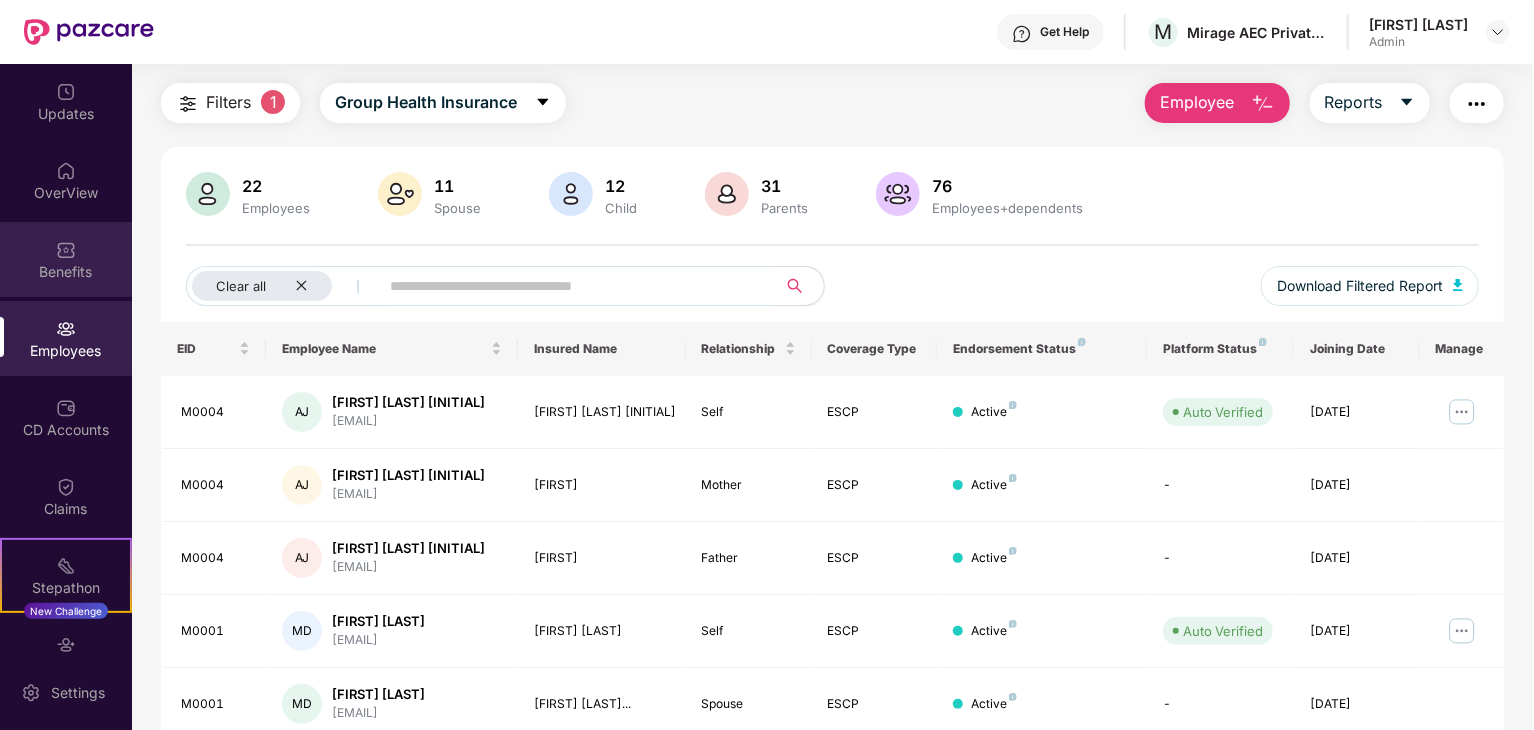 click at bounding box center [66, 250] 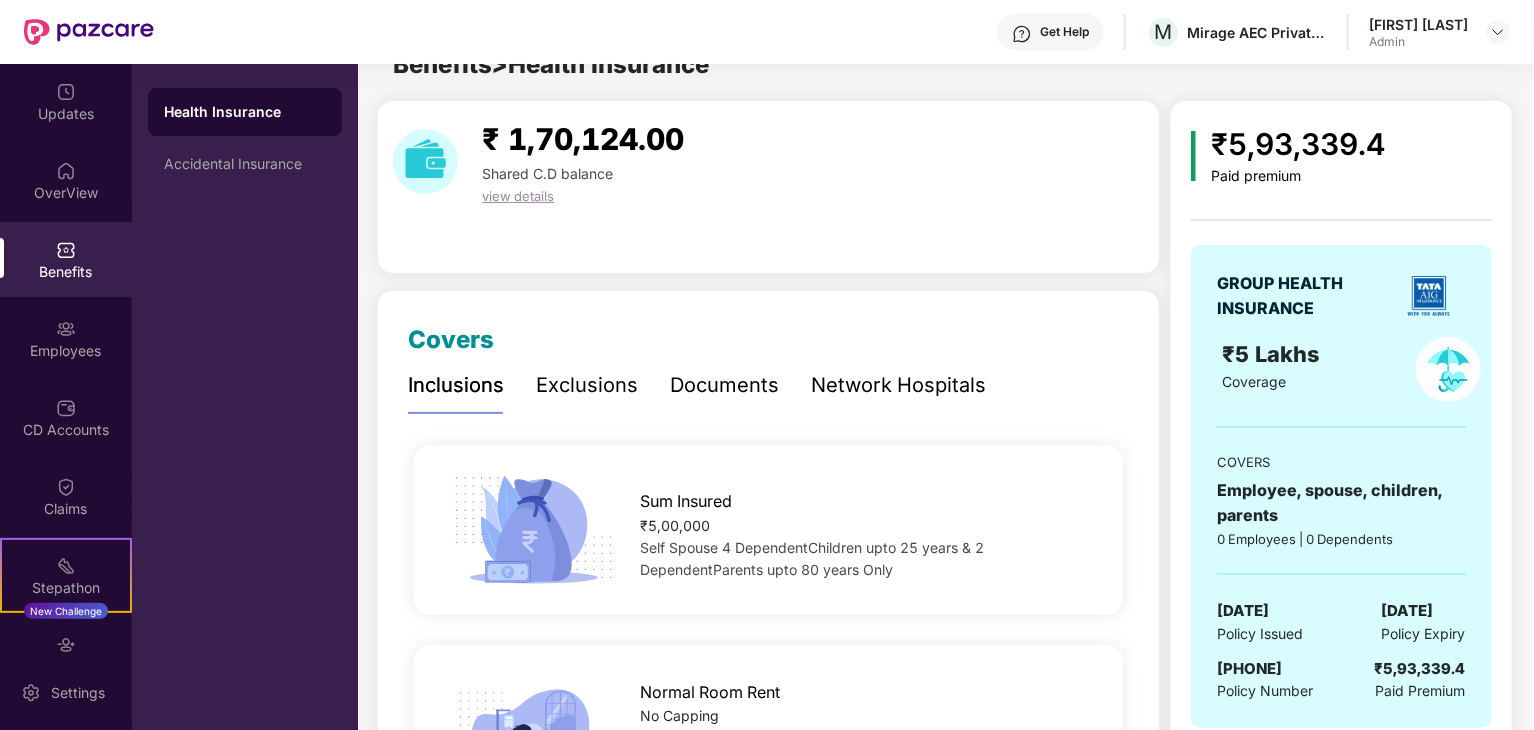 scroll, scrollTop: 51, scrollLeft: 0, axis: vertical 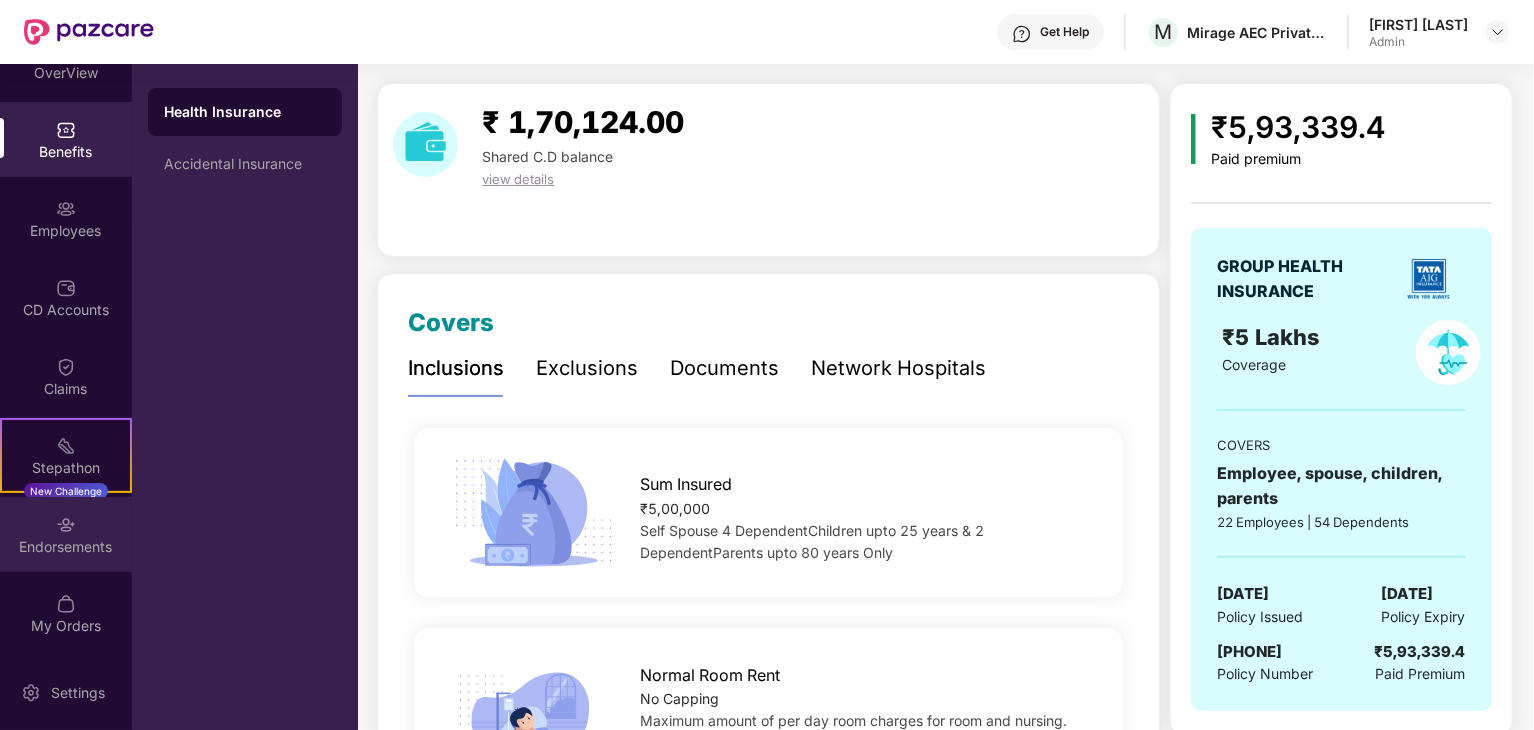 click on "Endorsements" at bounding box center (66, 547) 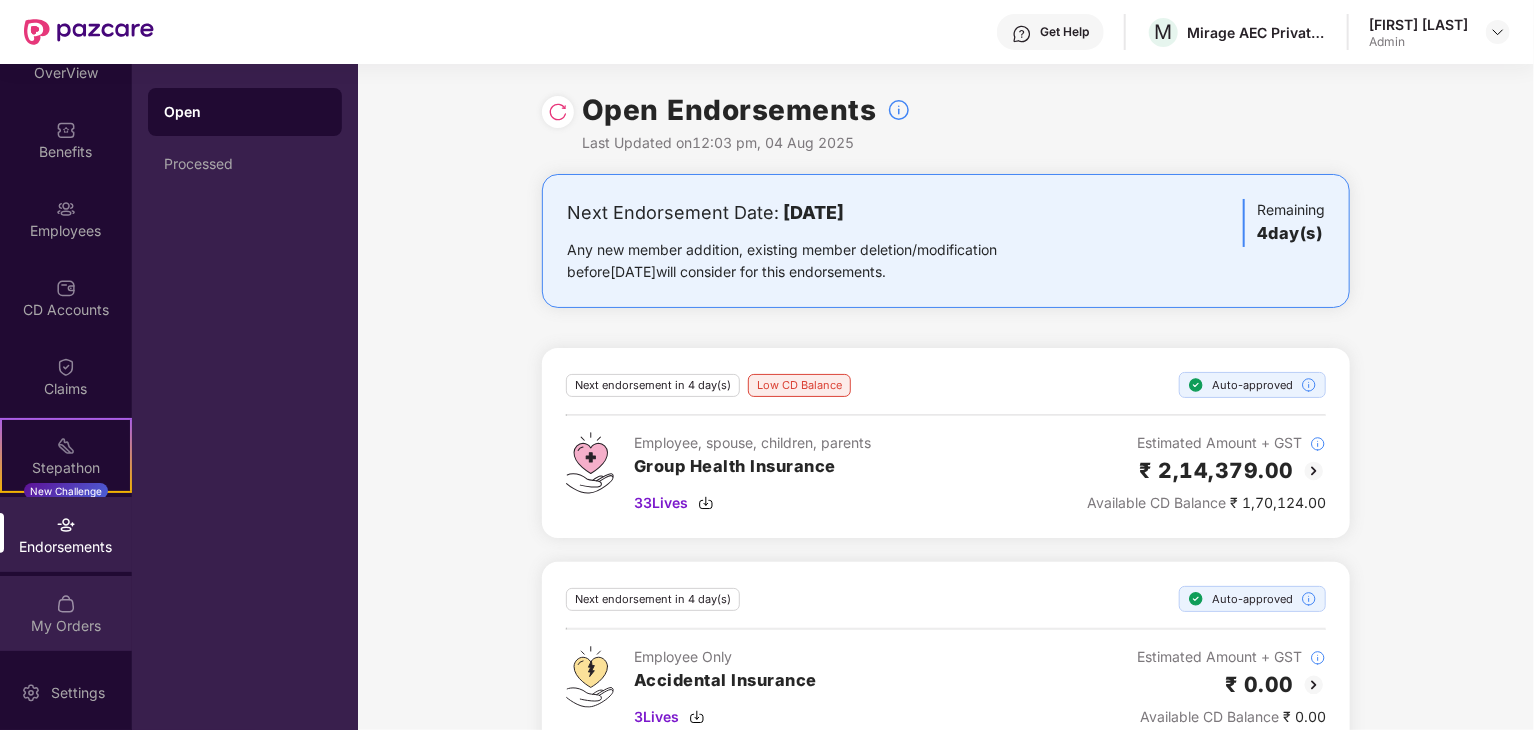 click on "My Orders" at bounding box center (66, 613) 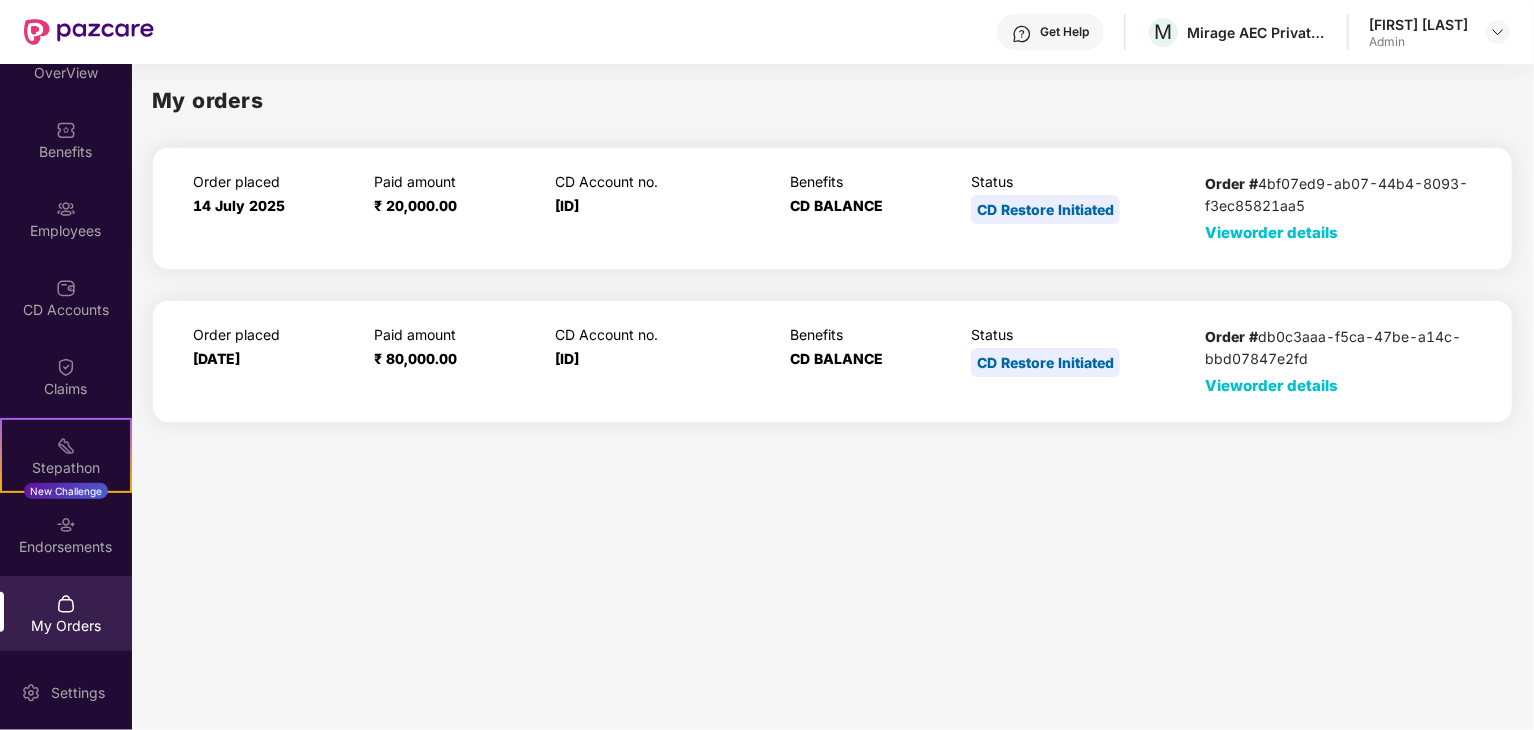 click on "View  order details" at bounding box center [1272, 232] 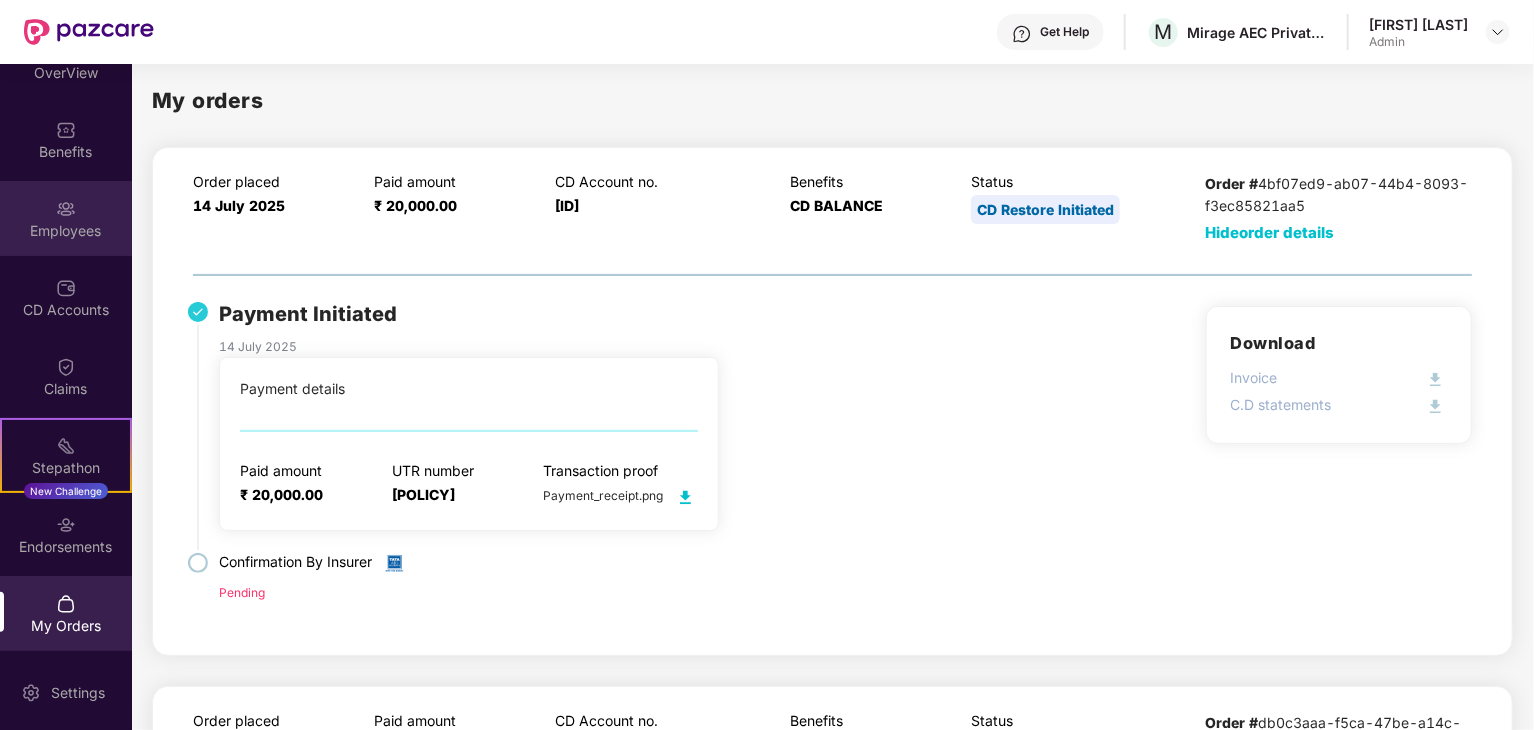 click on "Employees" at bounding box center (66, 231) 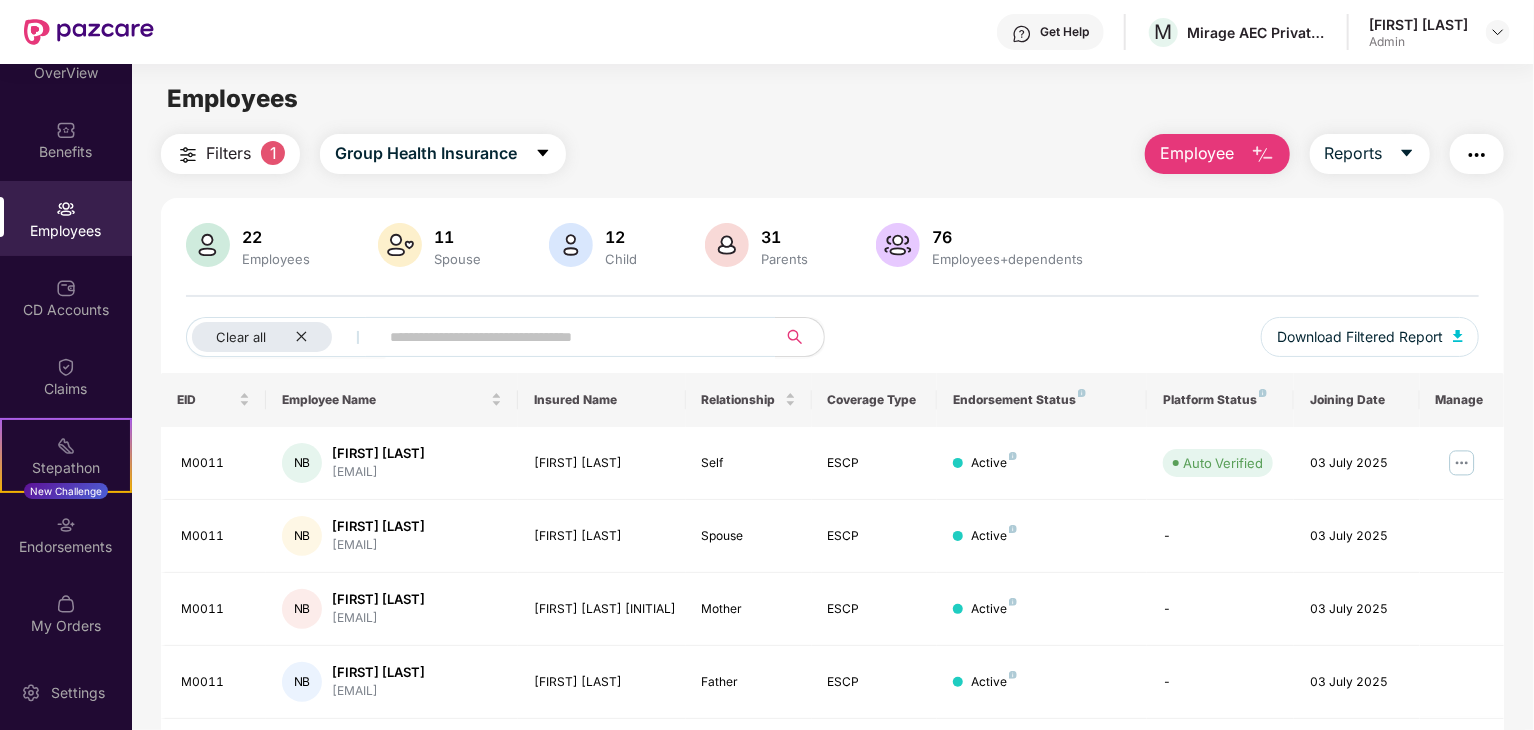 click on "Filters" at bounding box center [228, 153] 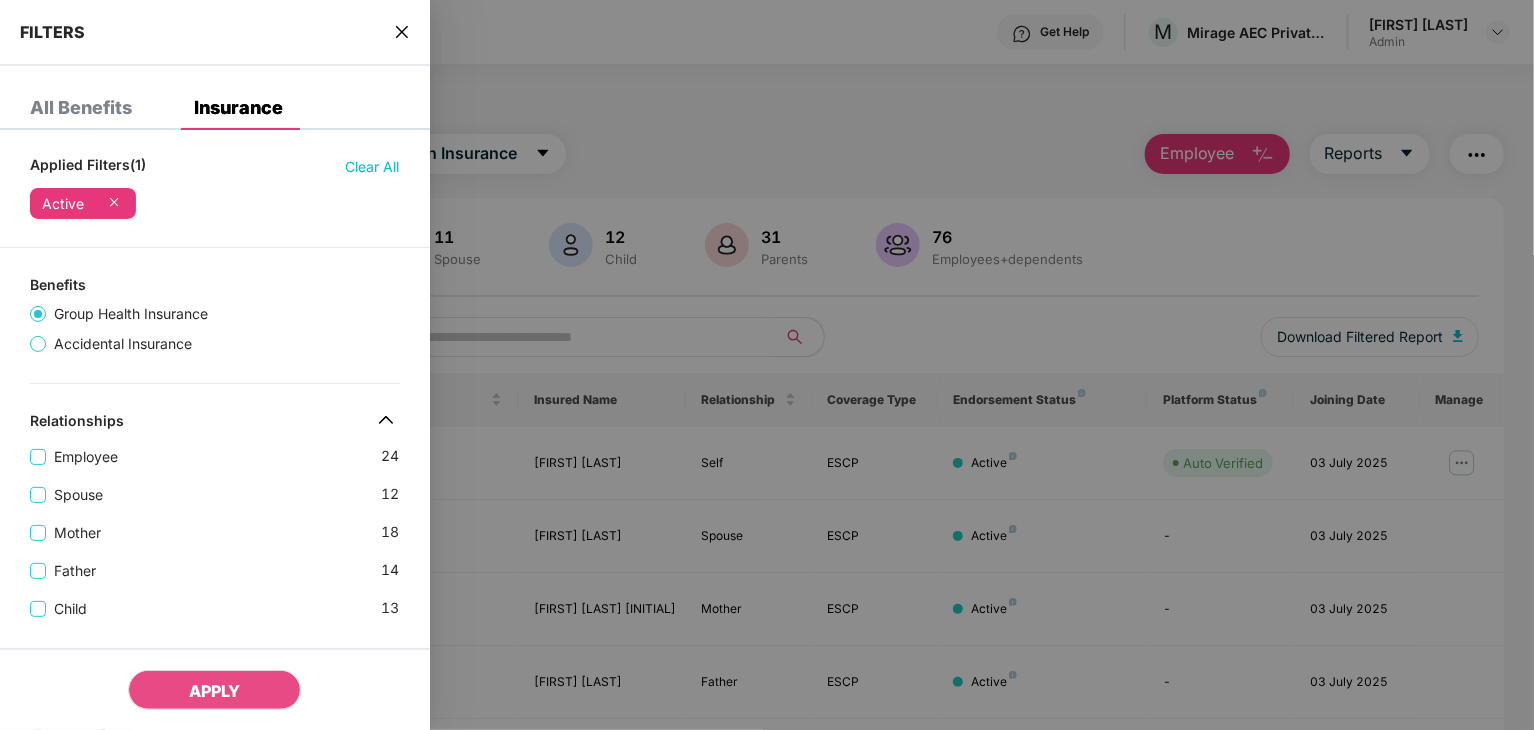 click at bounding box center [767, 365] 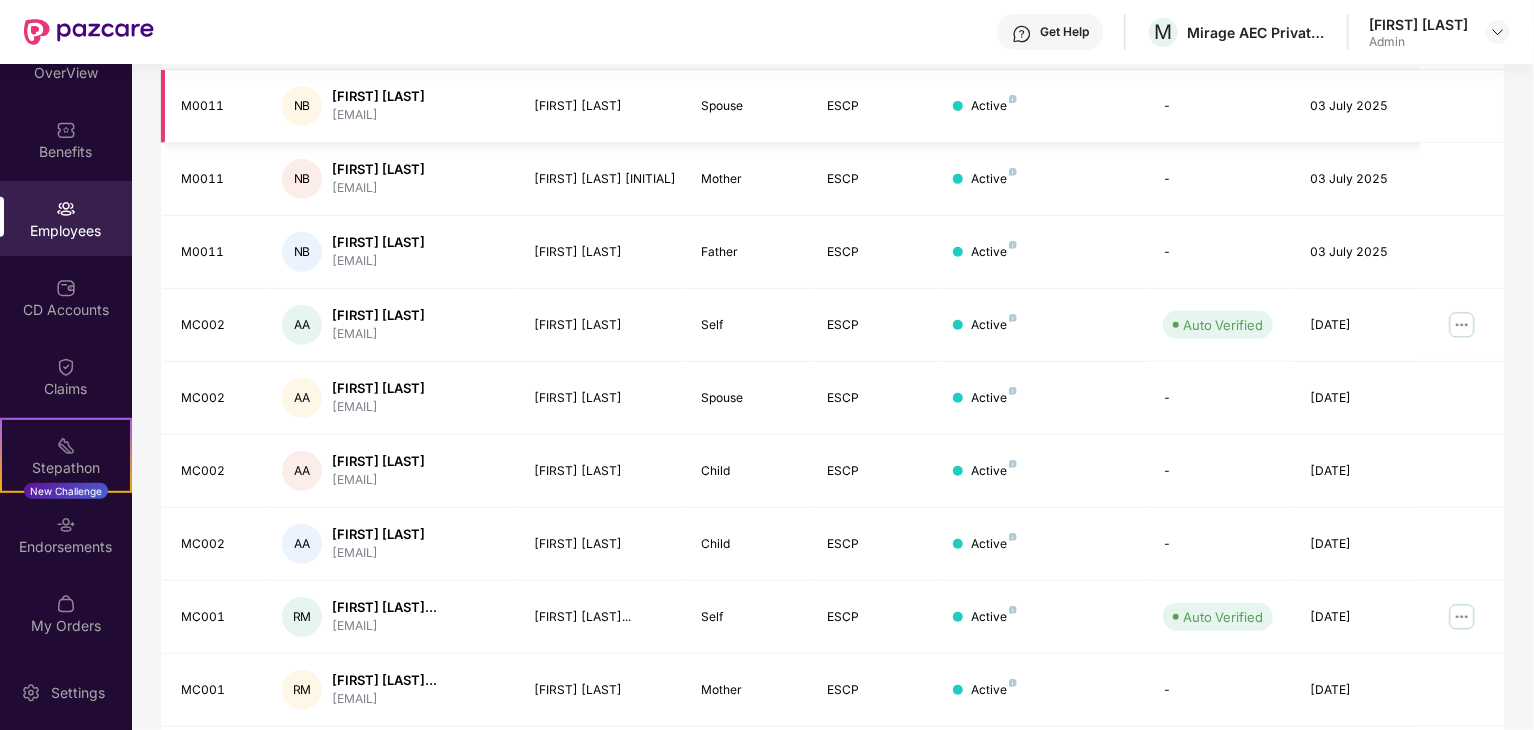 scroll, scrollTop: 530, scrollLeft: 0, axis: vertical 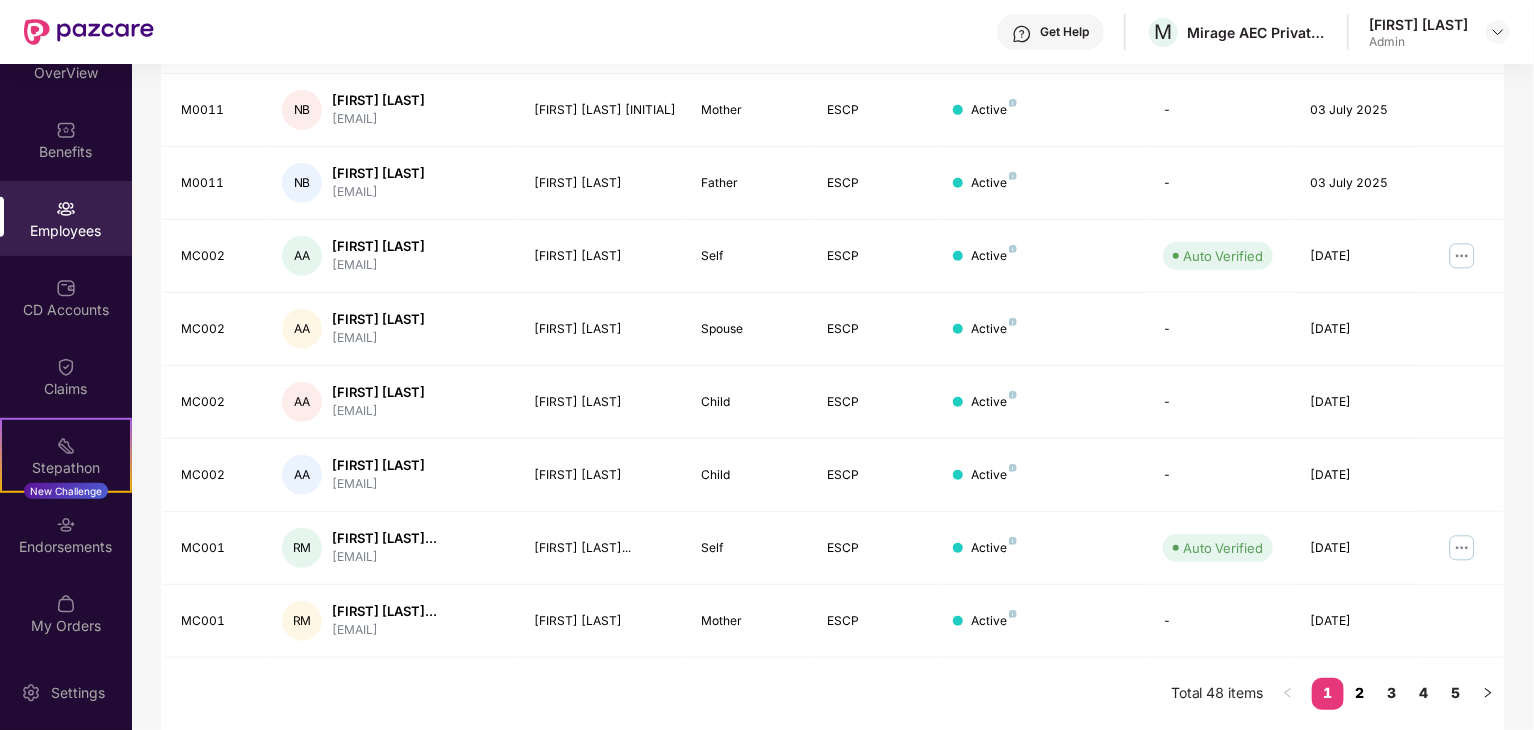 click on "2" at bounding box center (1360, 693) 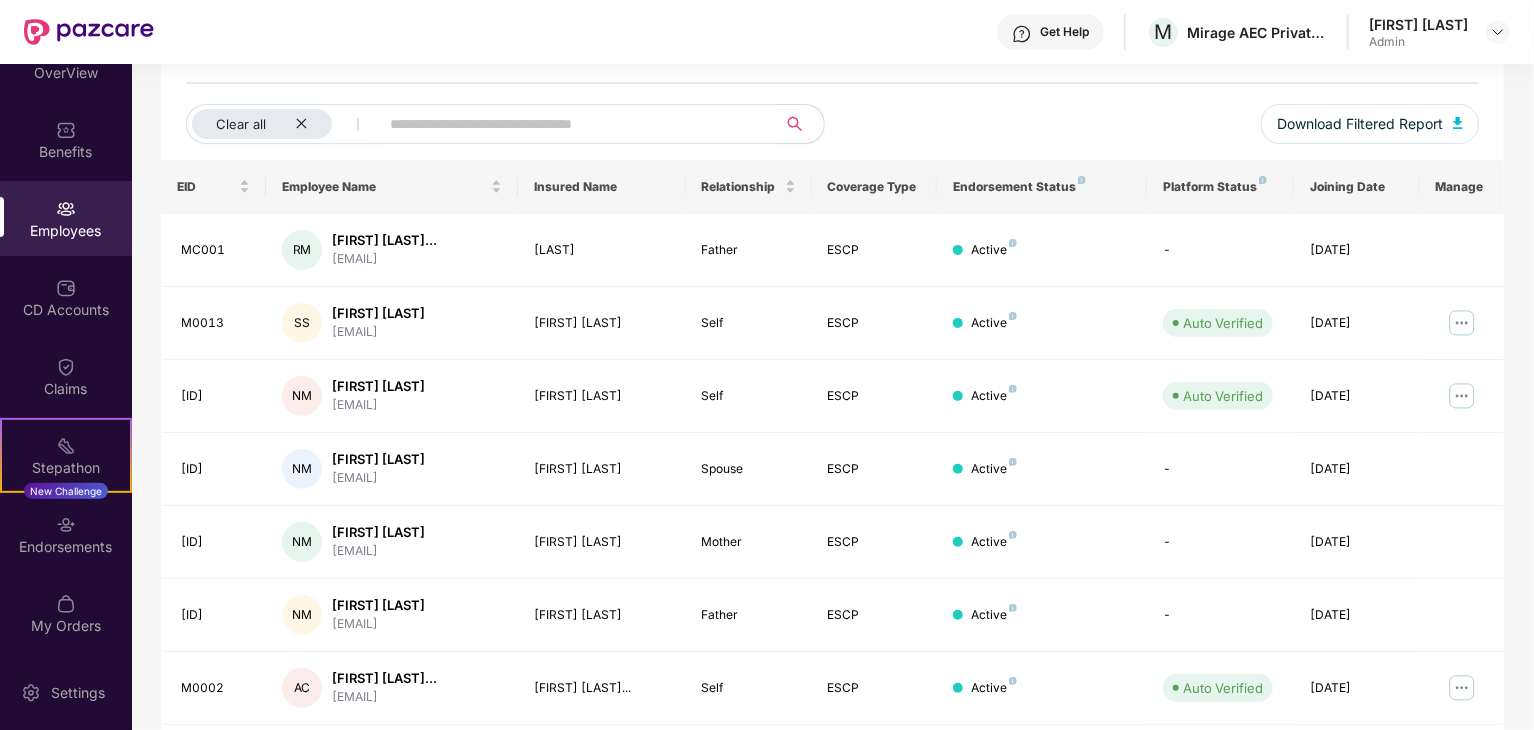 scroll, scrollTop: 513, scrollLeft: 0, axis: vertical 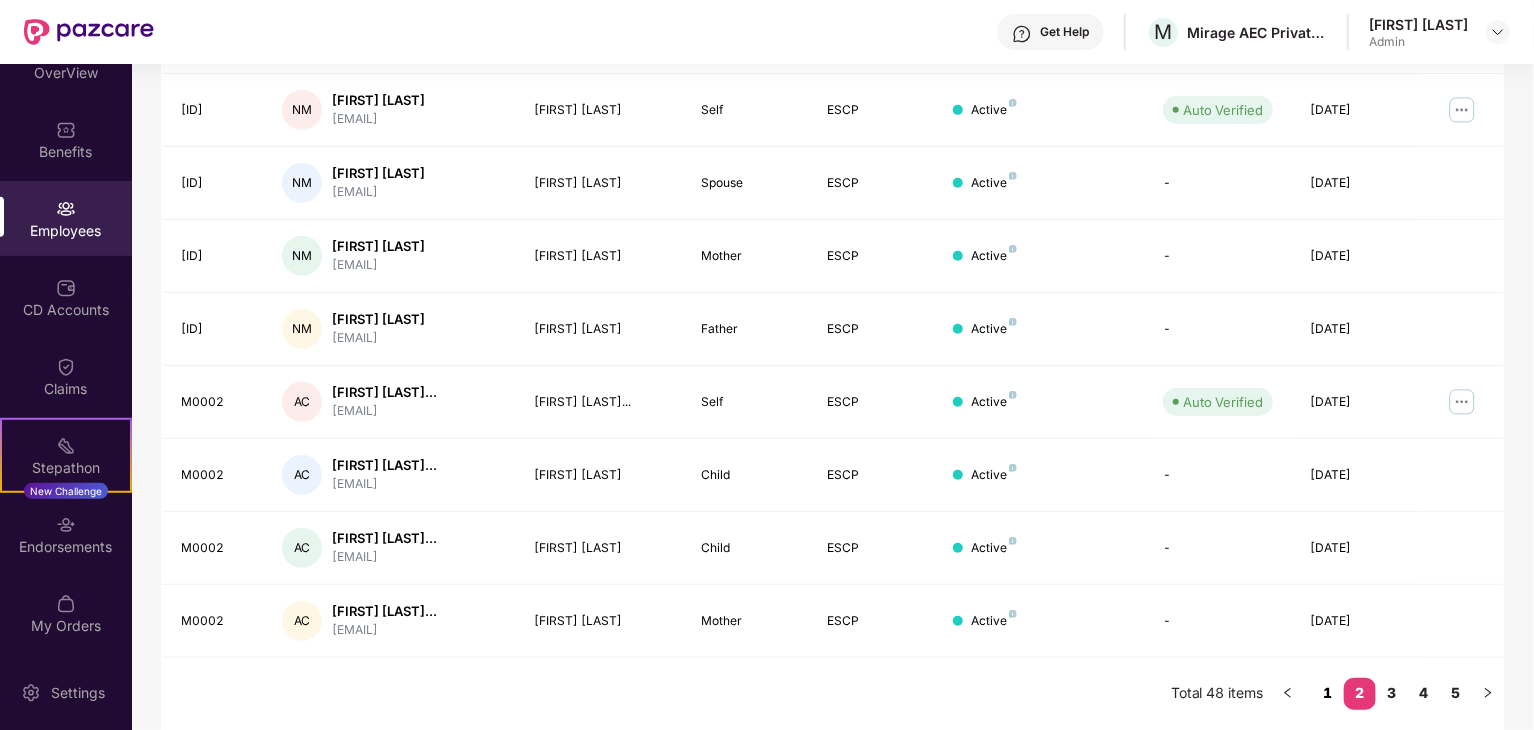 click on "1" at bounding box center (1328, 693) 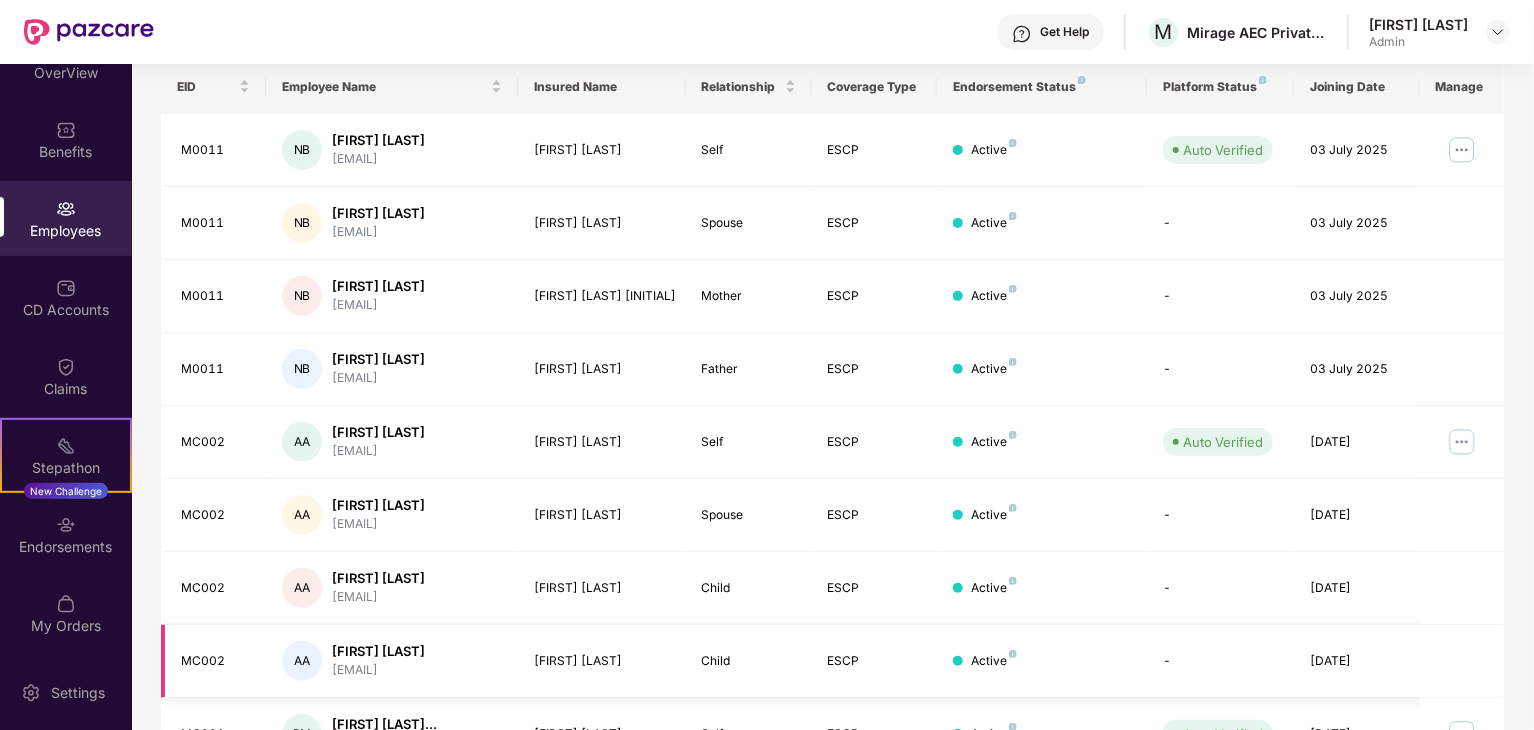 scroll, scrollTop: 530, scrollLeft: 0, axis: vertical 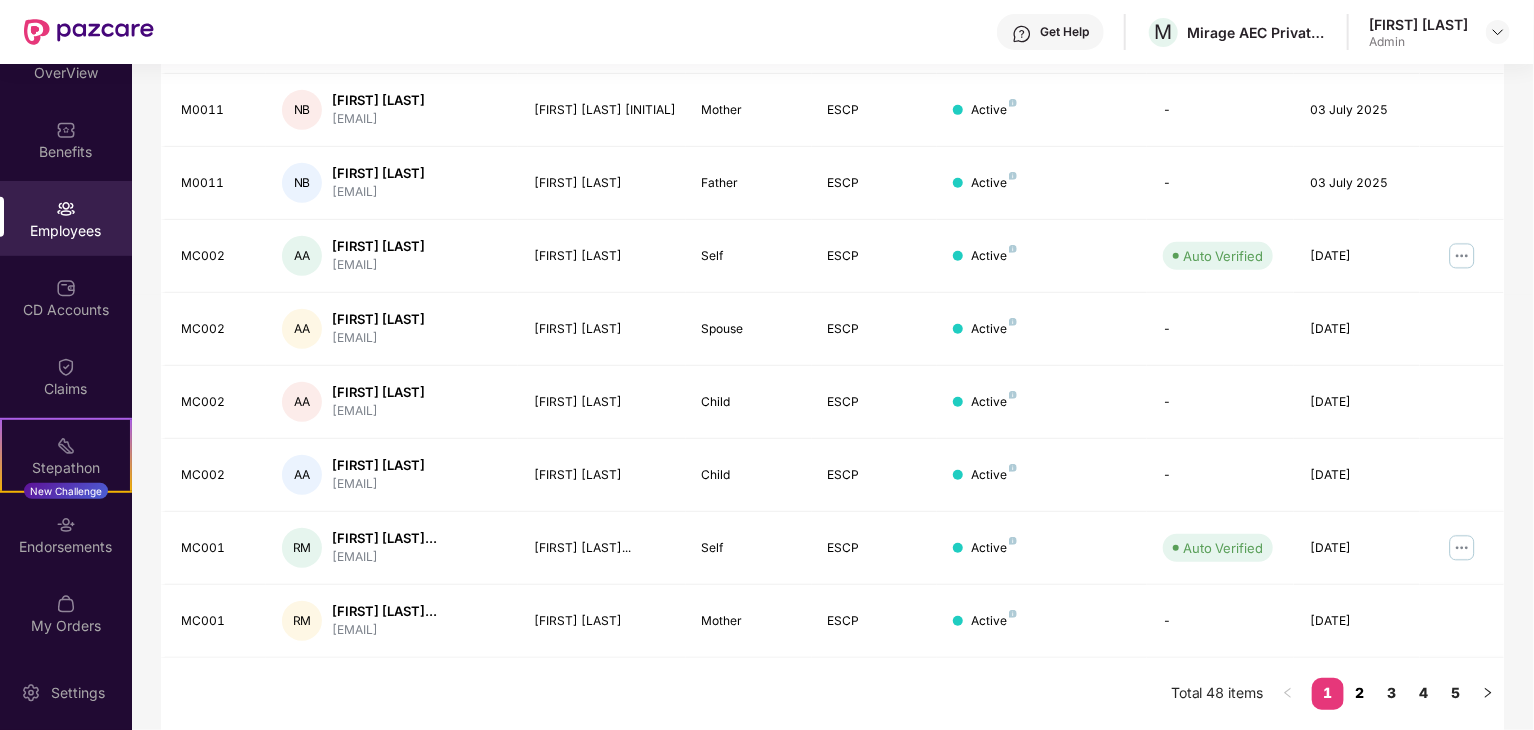 click on "2" at bounding box center (1360, 693) 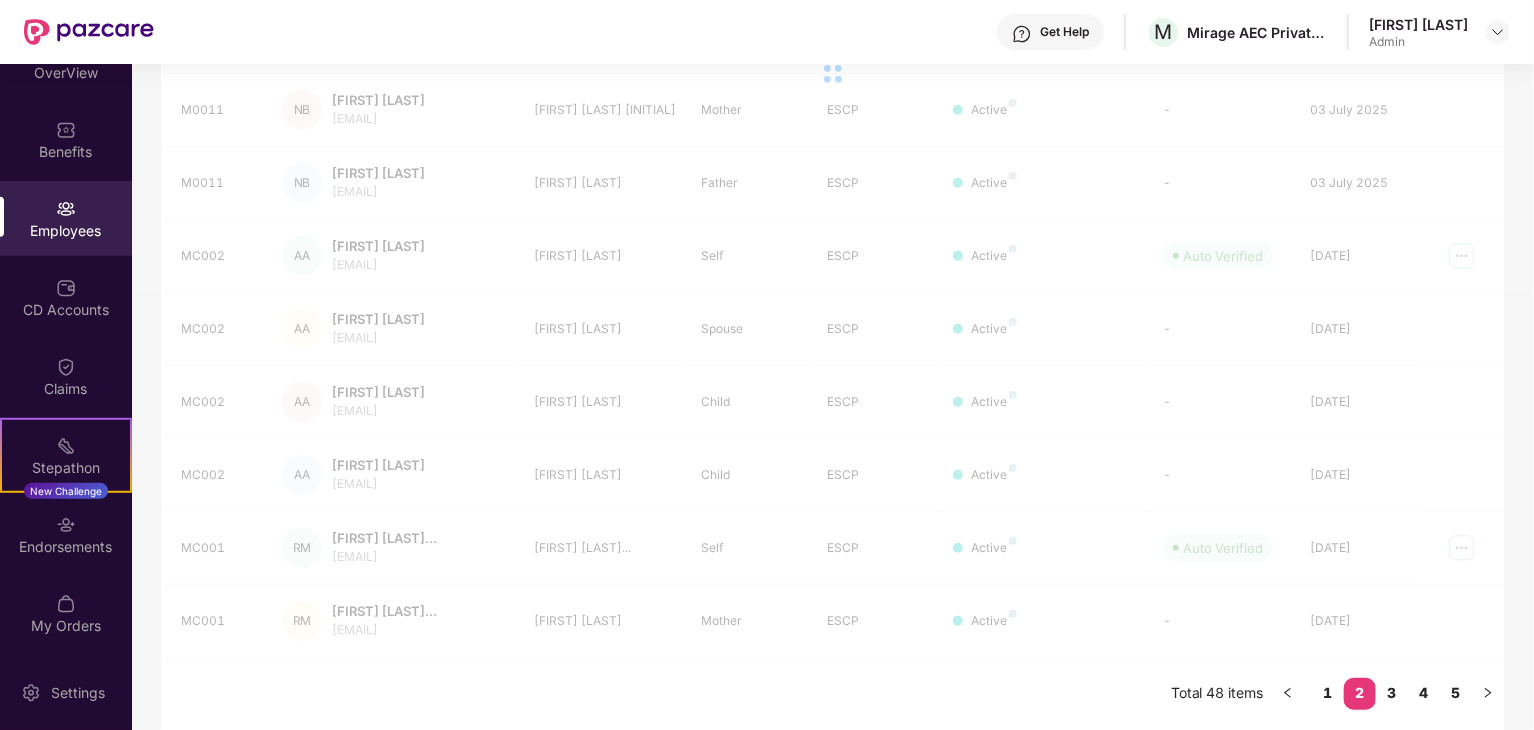 scroll, scrollTop: 513, scrollLeft: 0, axis: vertical 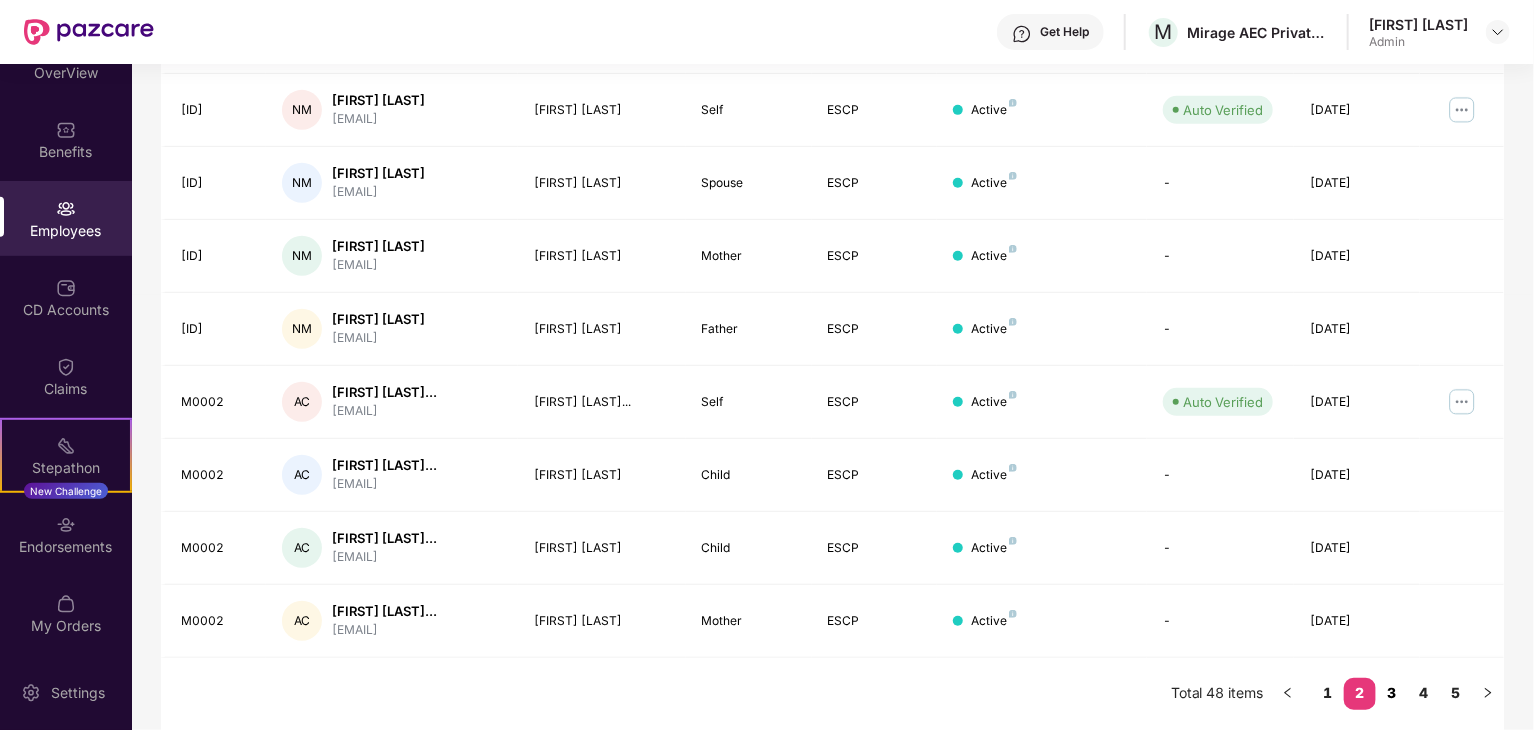 click on "3" at bounding box center (1392, 693) 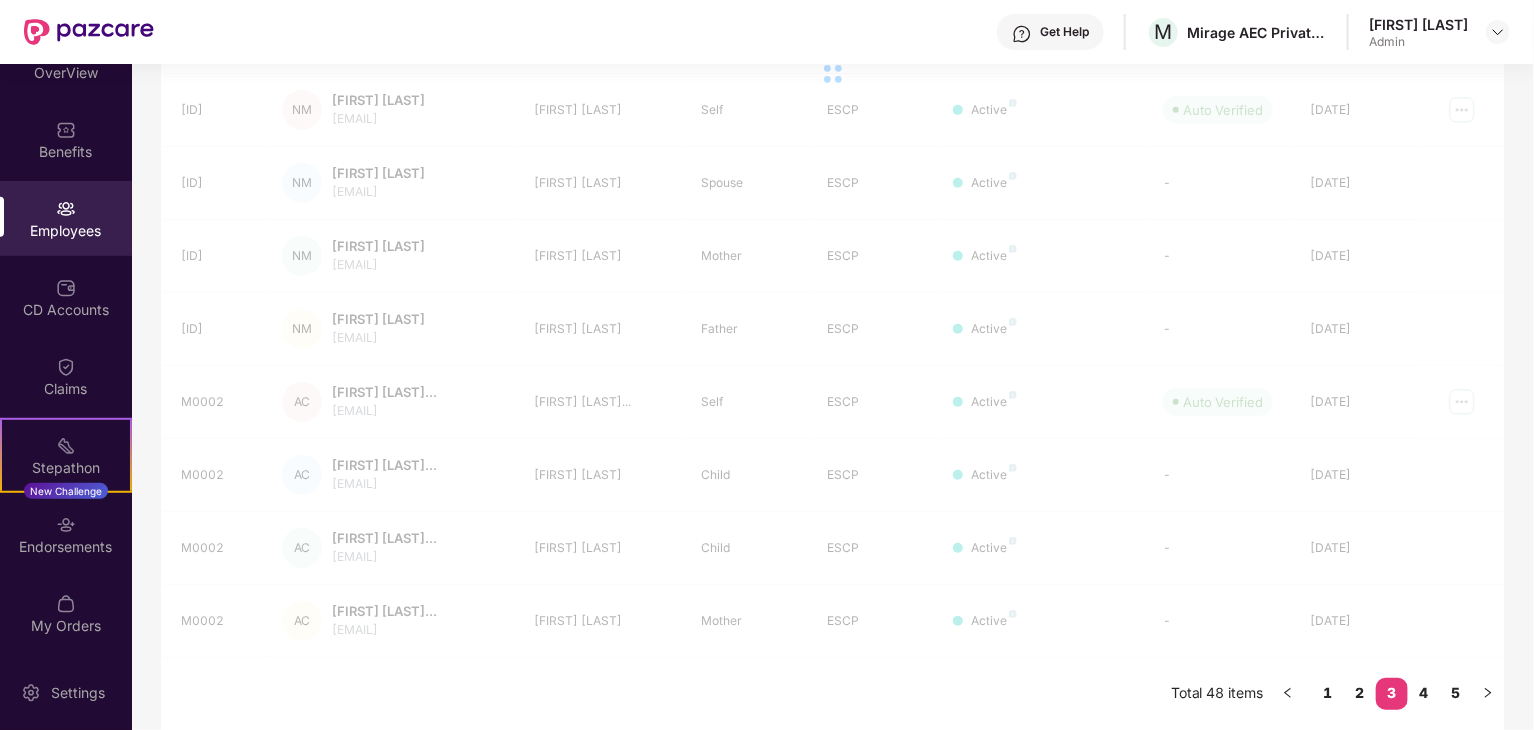scroll, scrollTop: 496, scrollLeft: 0, axis: vertical 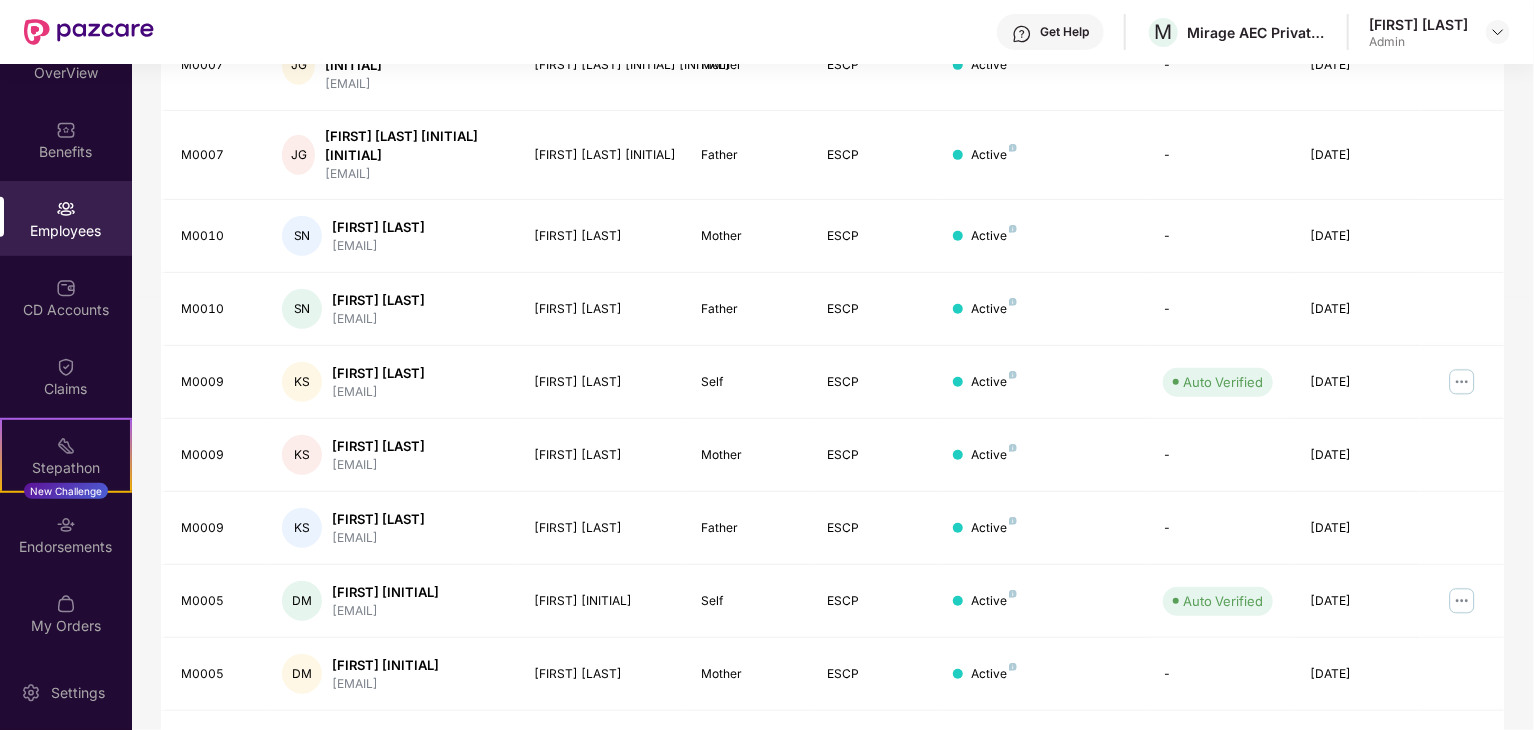 click on "4" at bounding box center (1424, 746) 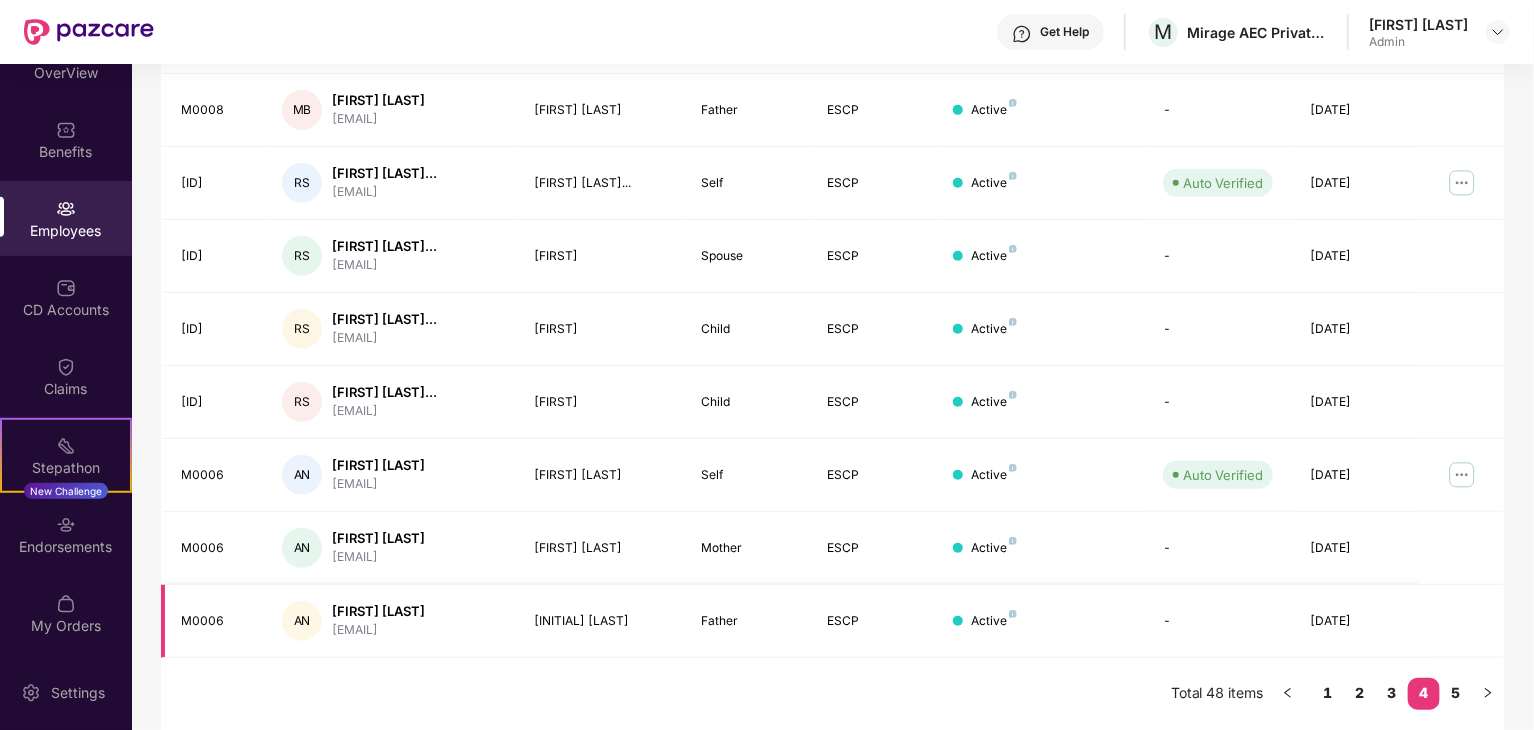 scroll, scrollTop: 564, scrollLeft: 0, axis: vertical 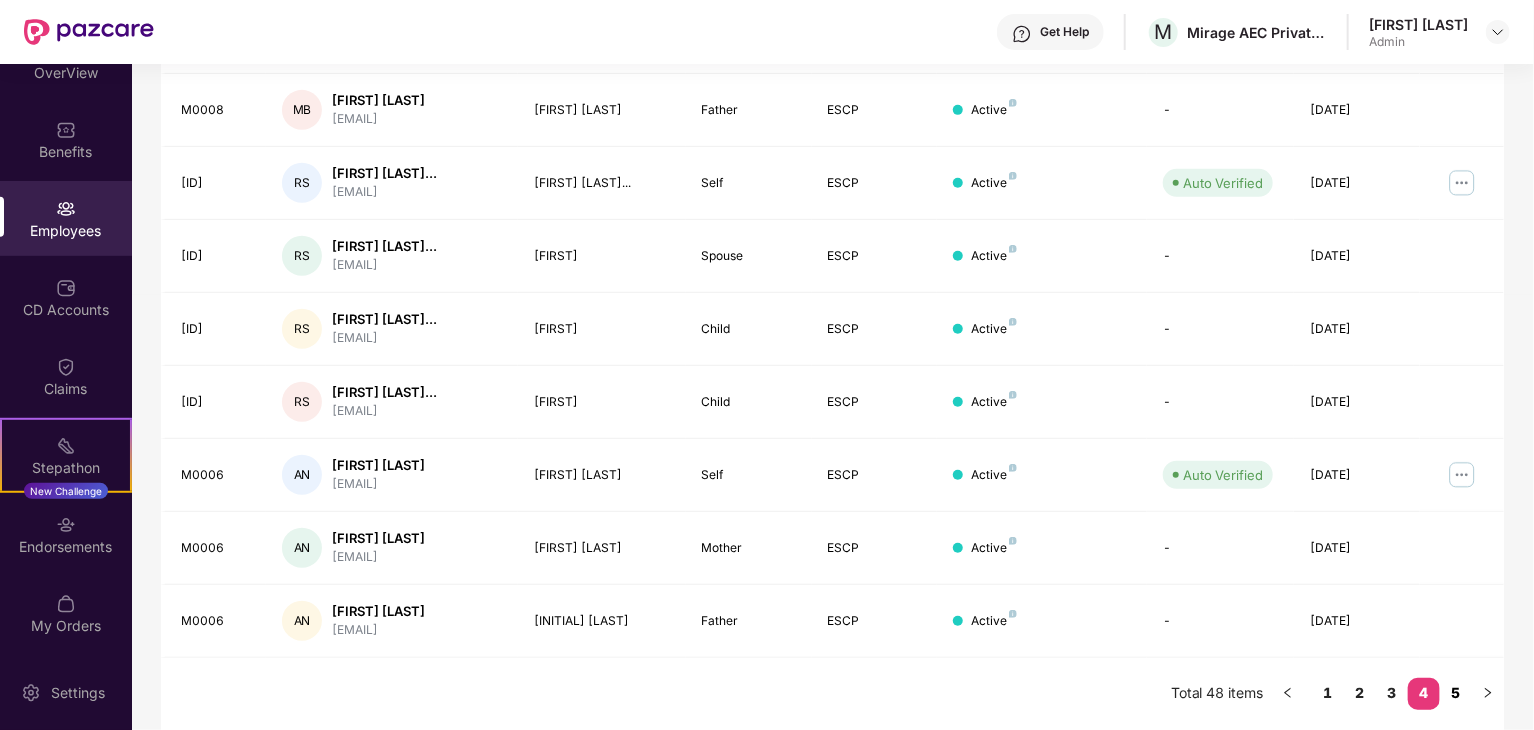 click on "5" at bounding box center [1456, 693] 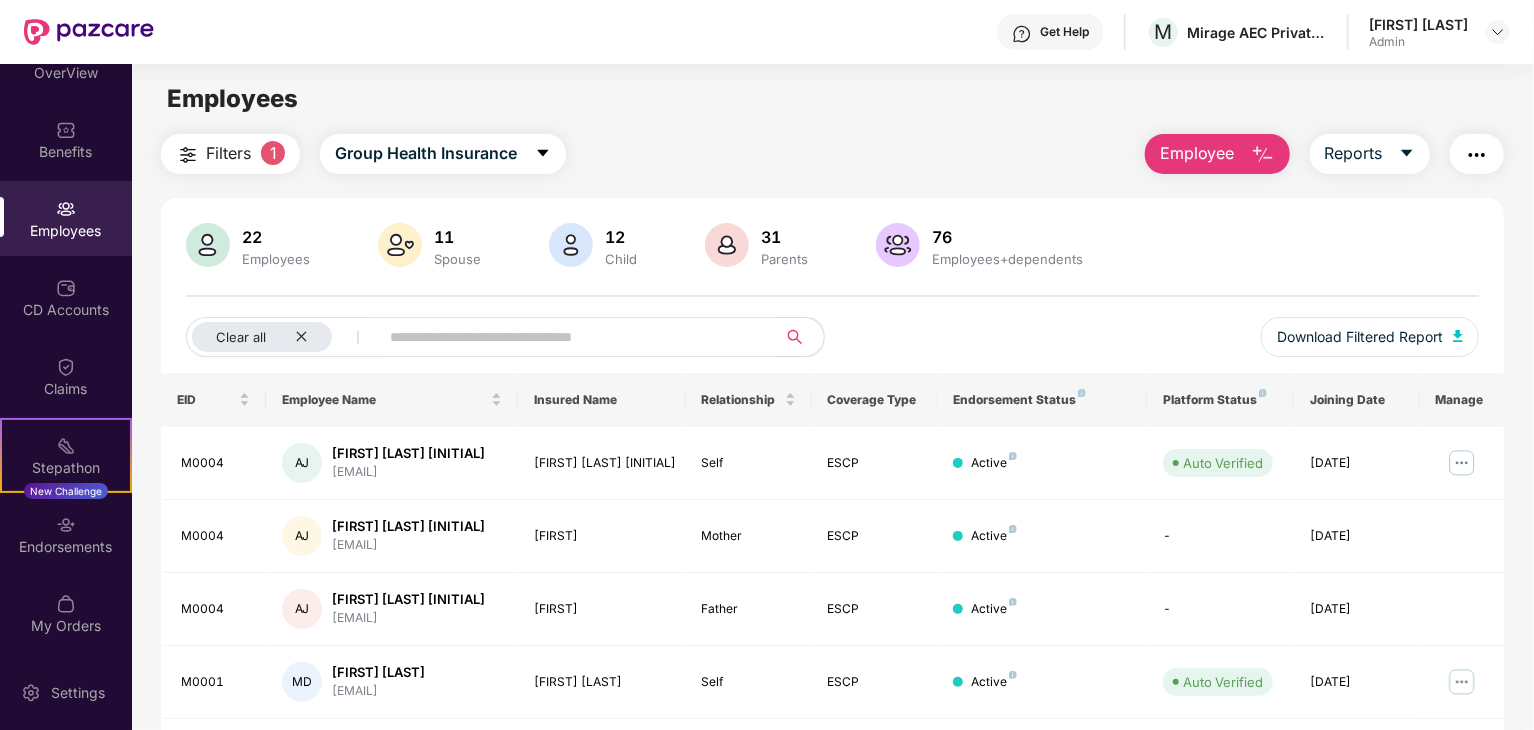 scroll, scrollTop: 0, scrollLeft: 0, axis: both 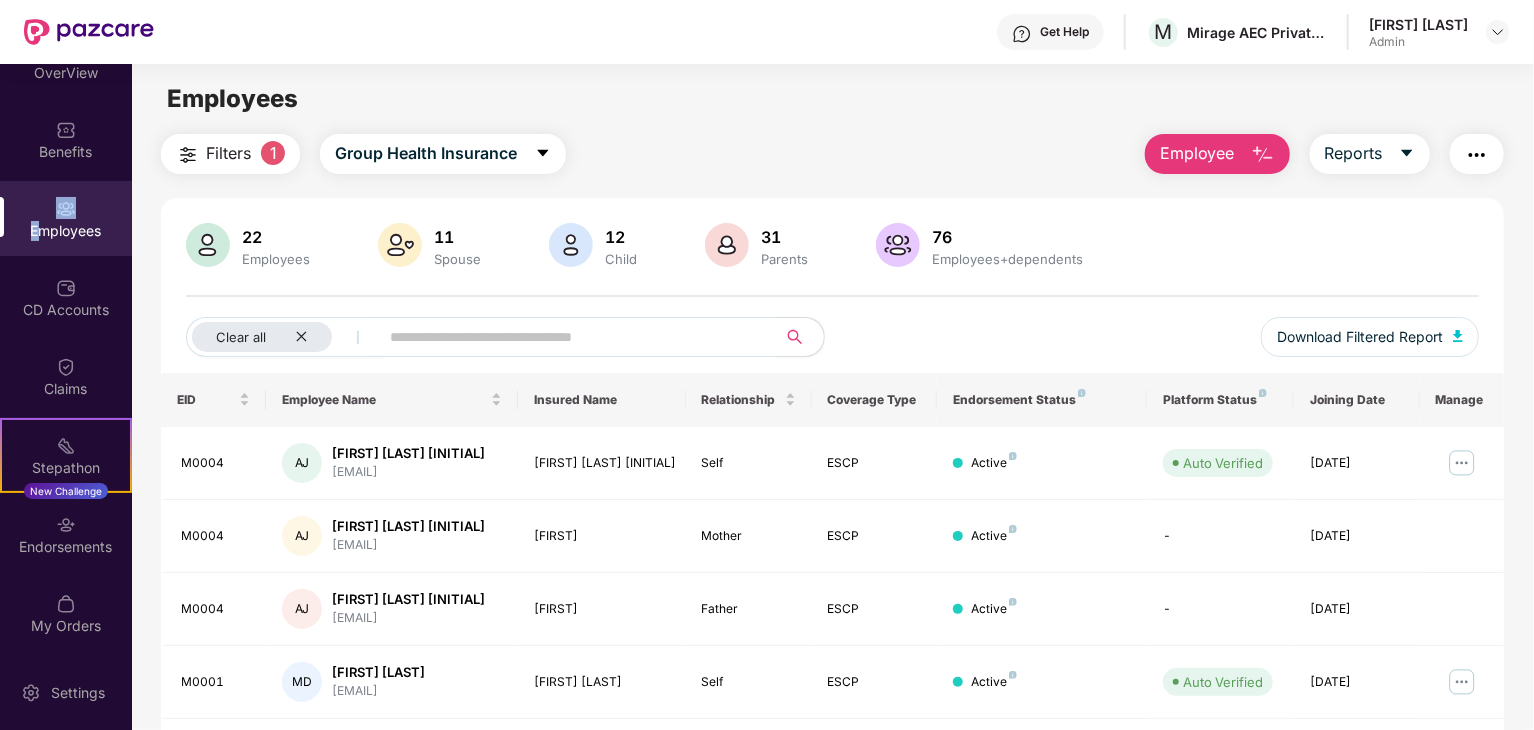 click on "Employees" at bounding box center [66, 218] 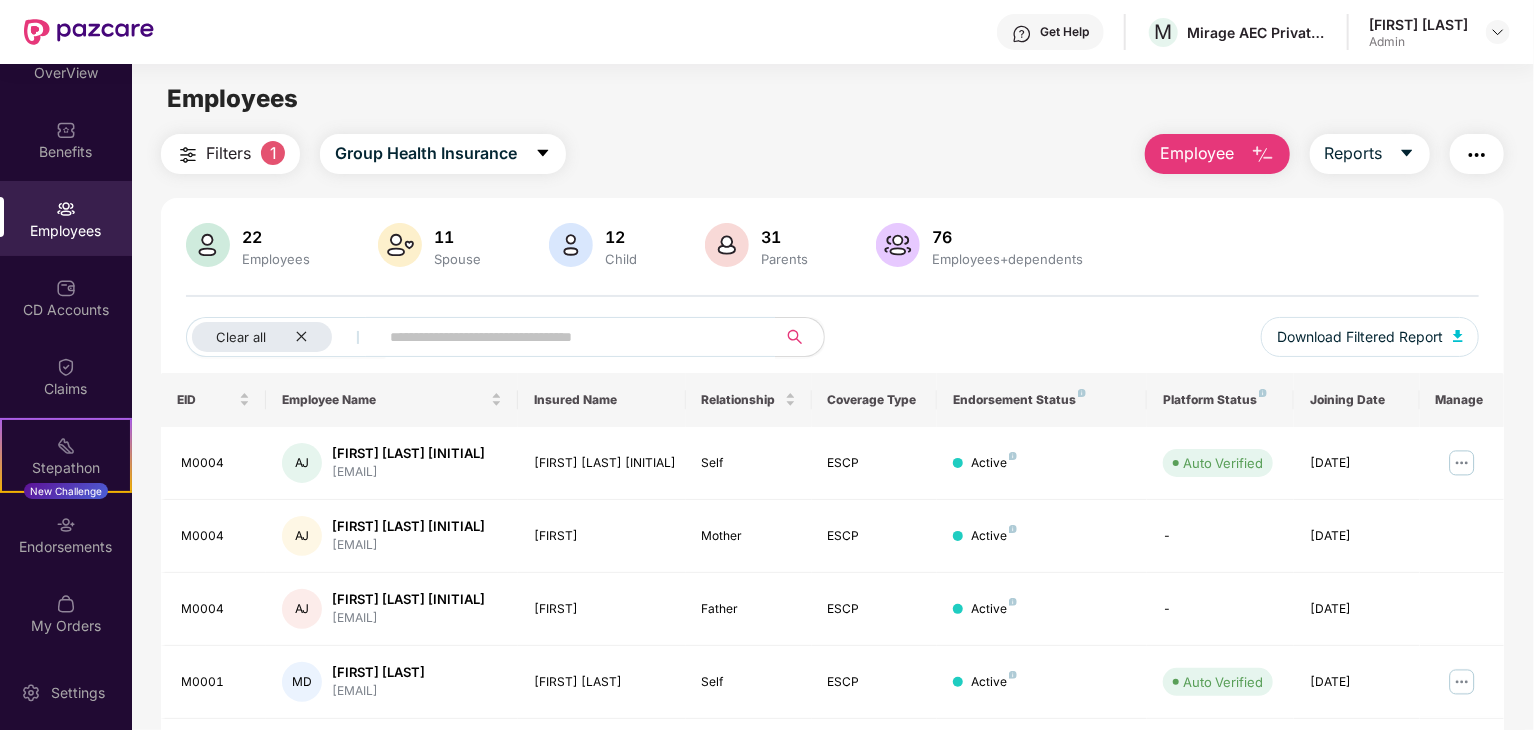 click on "Employees" at bounding box center [66, 218] 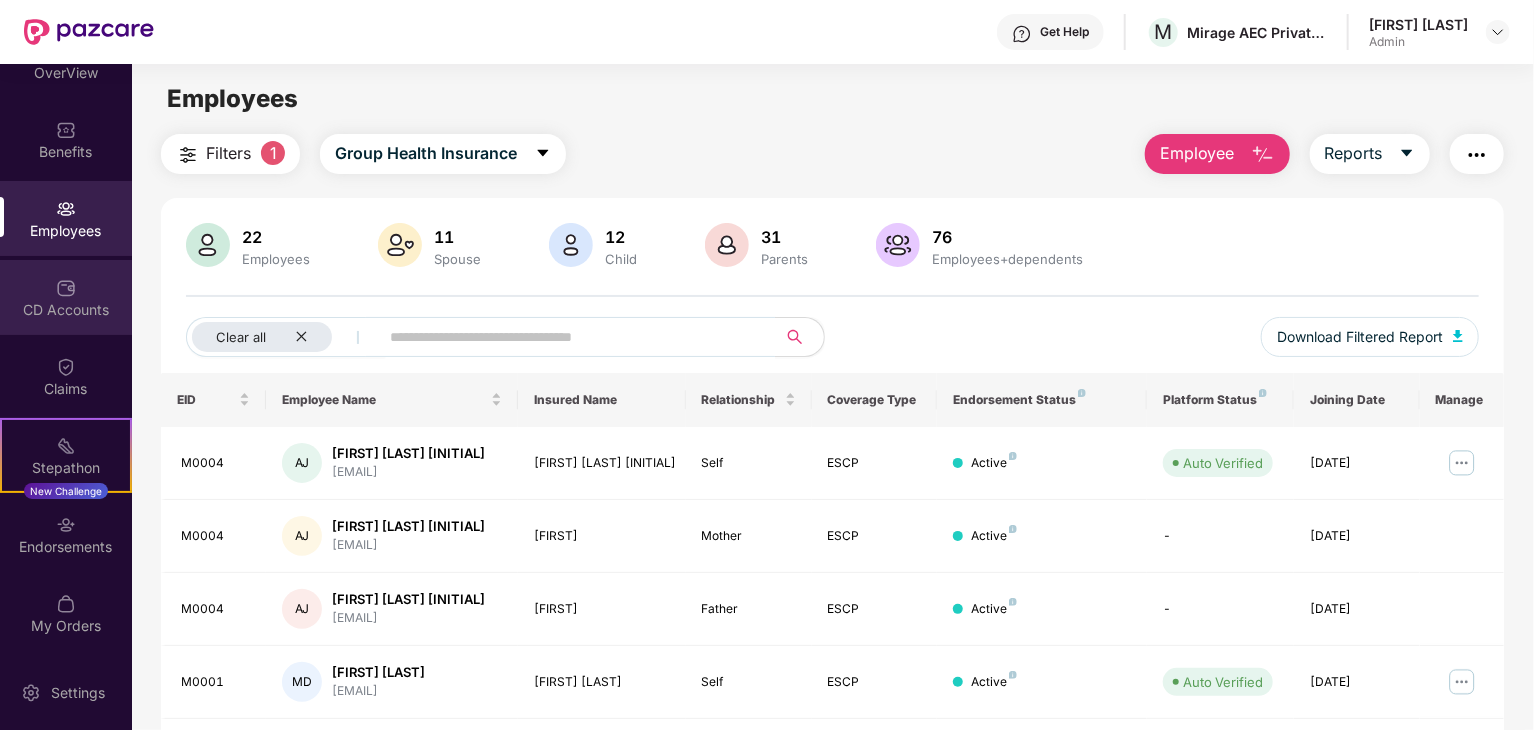 click on "CD Accounts" at bounding box center (66, 310) 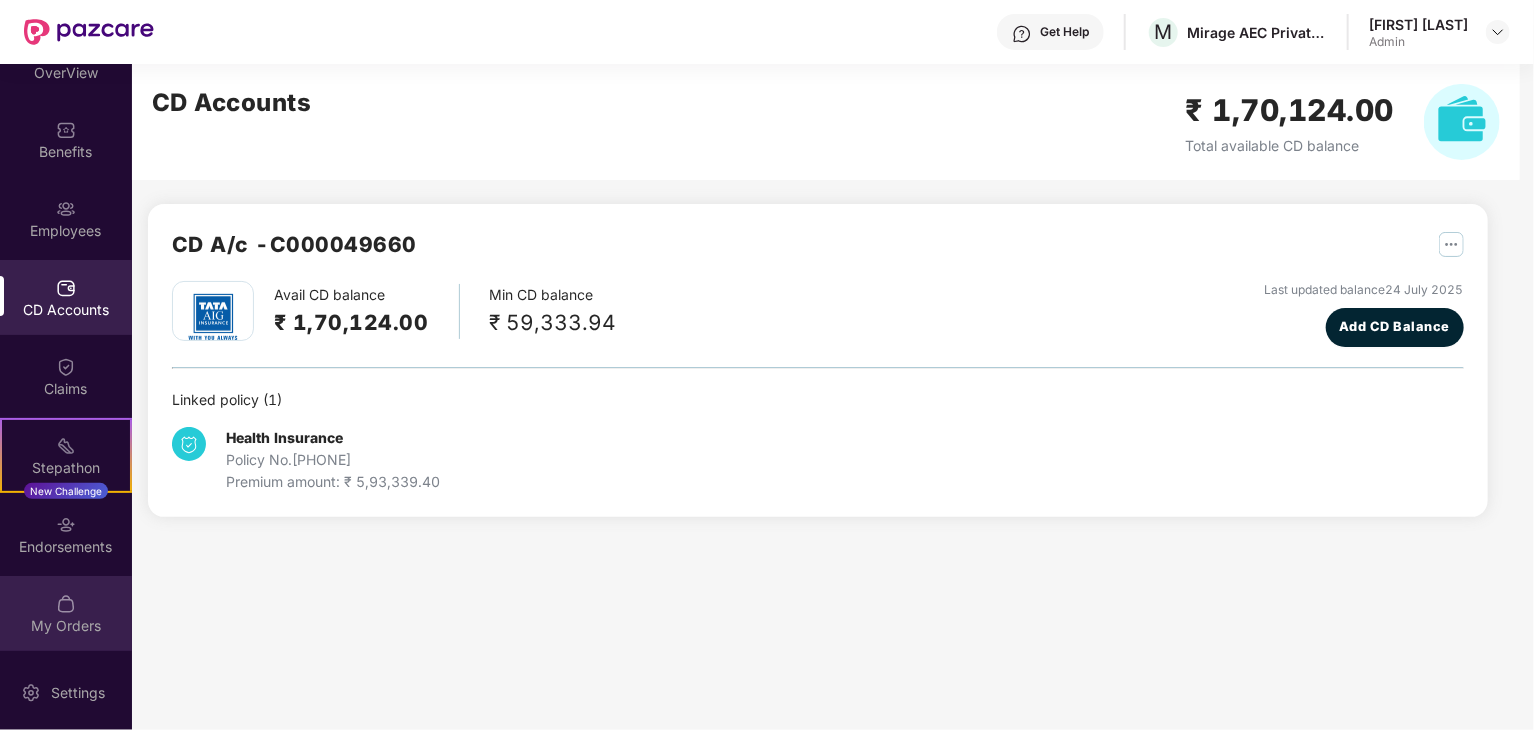 click on "My Orders" at bounding box center (66, 613) 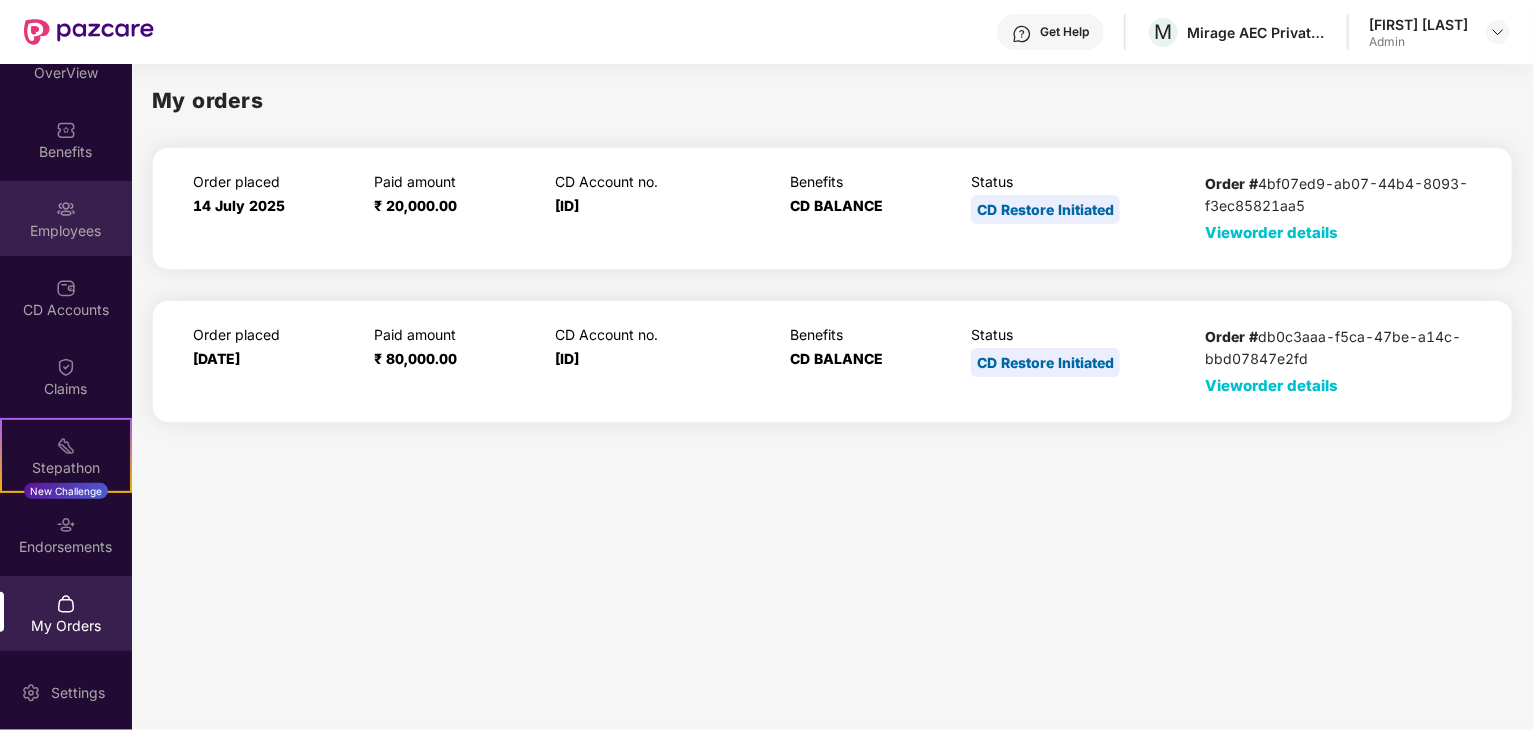 click on "Employees" at bounding box center (66, 231) 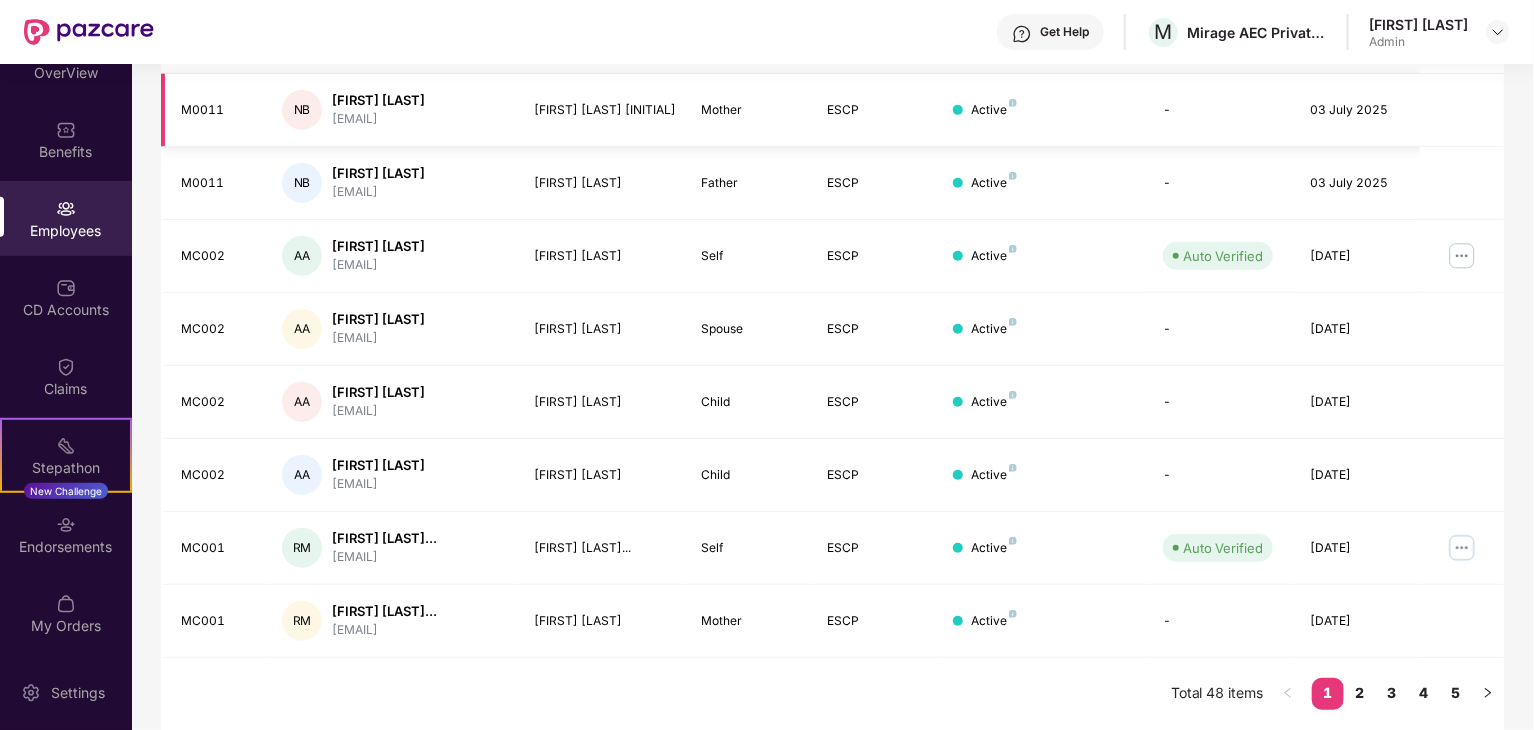 scroll, scrollTop: 530, scrollLeft: 0, axis: vertical 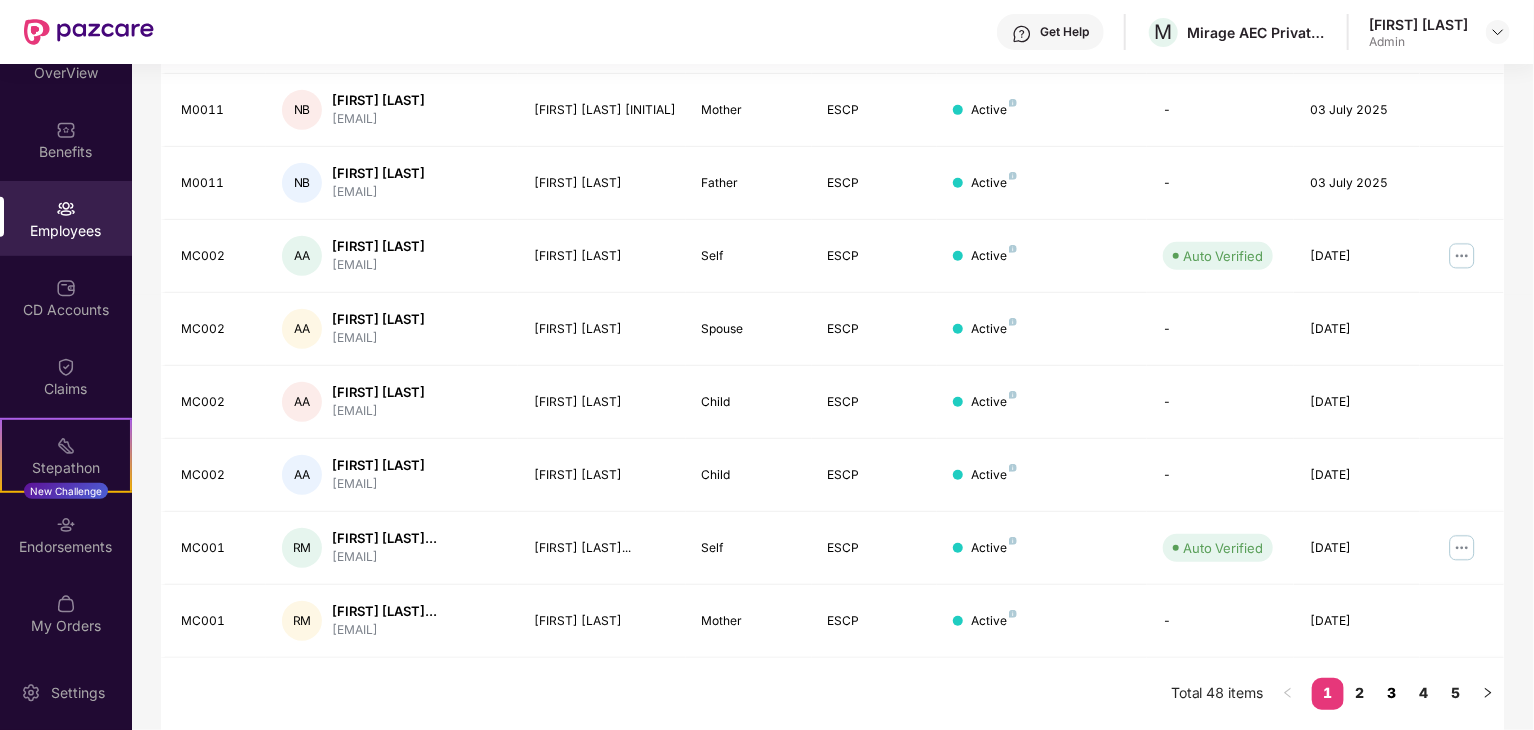 click on "3" at bounding box center [1392, 693] 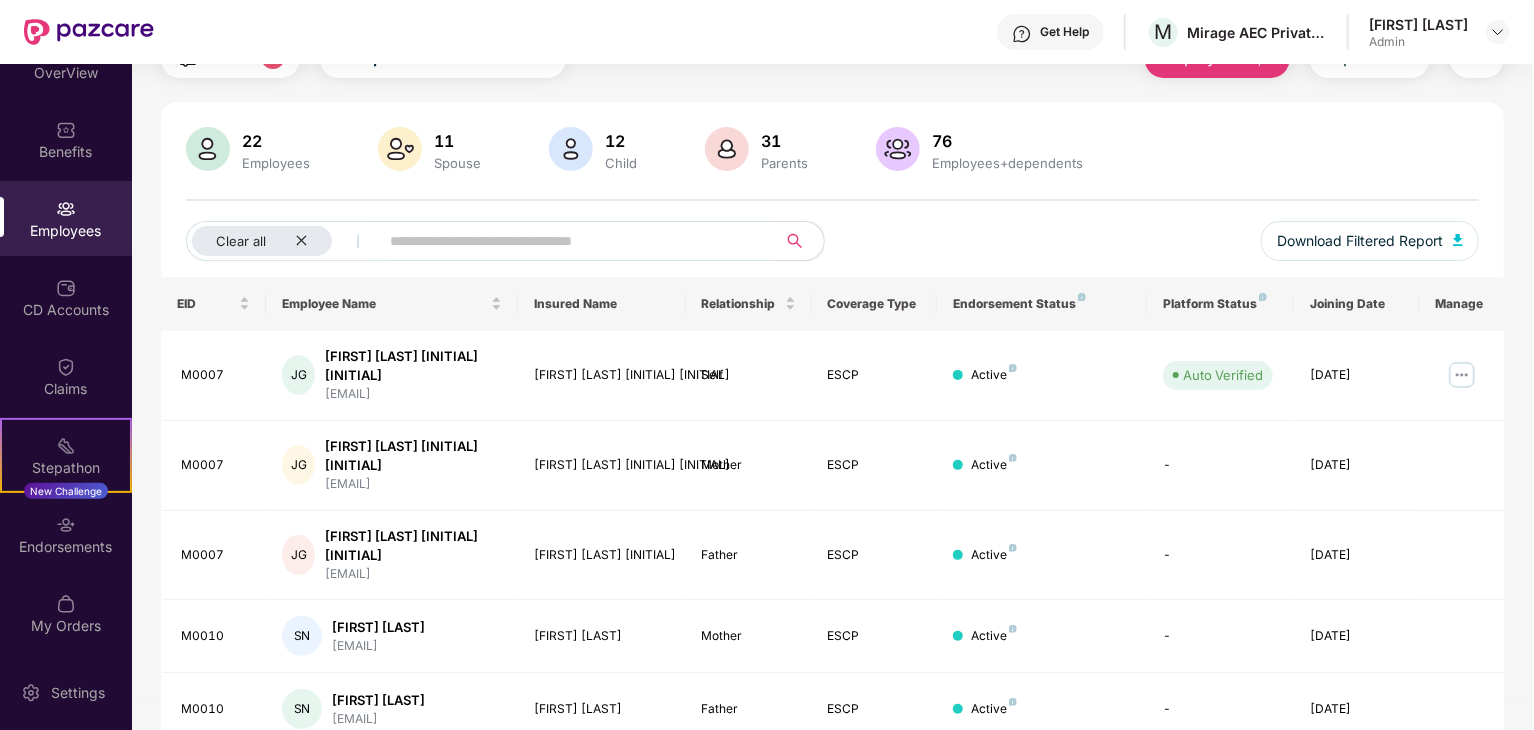 scroll, scrollTop: 0, scrollLeft: 0, axis: both 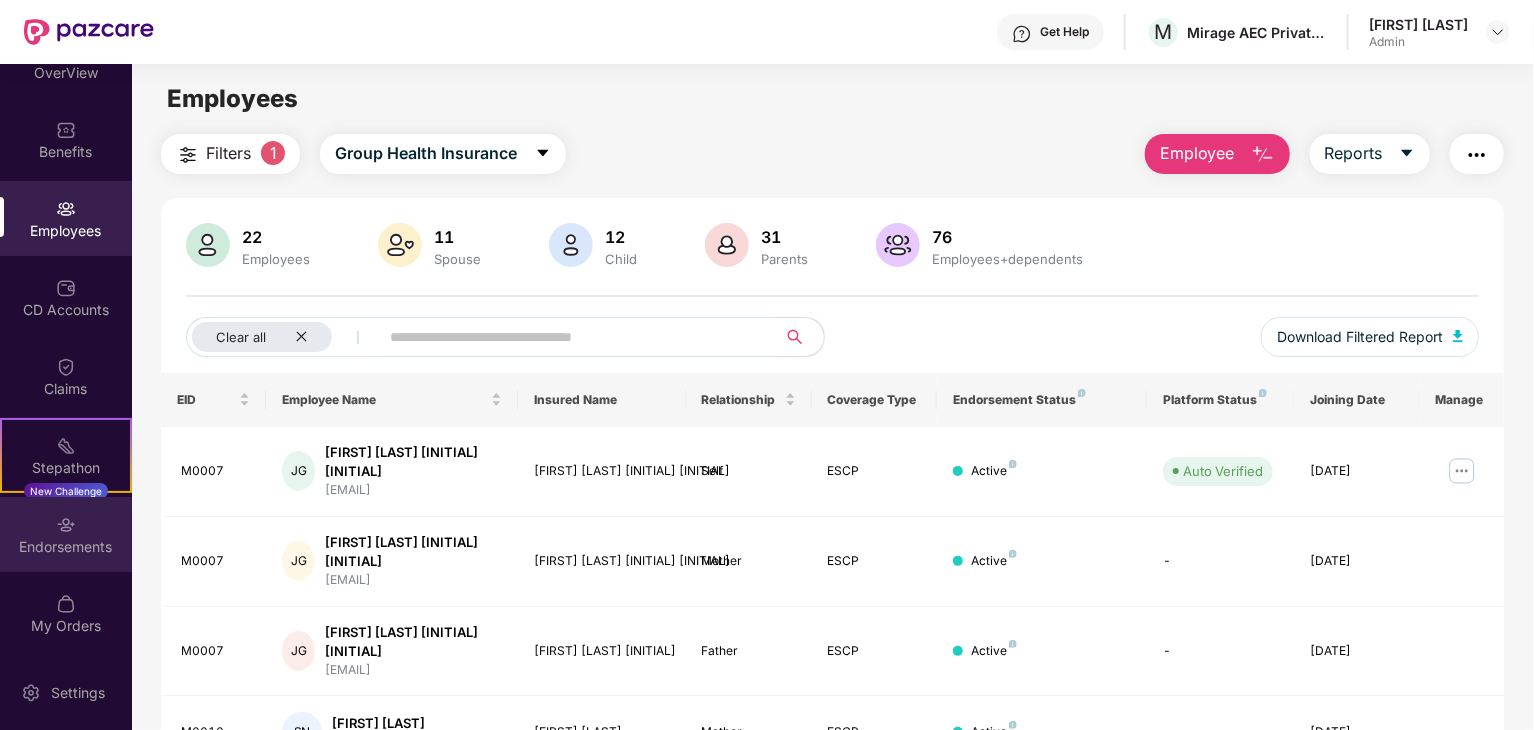 click on "Endorsements" at bounding box center (66, 547) 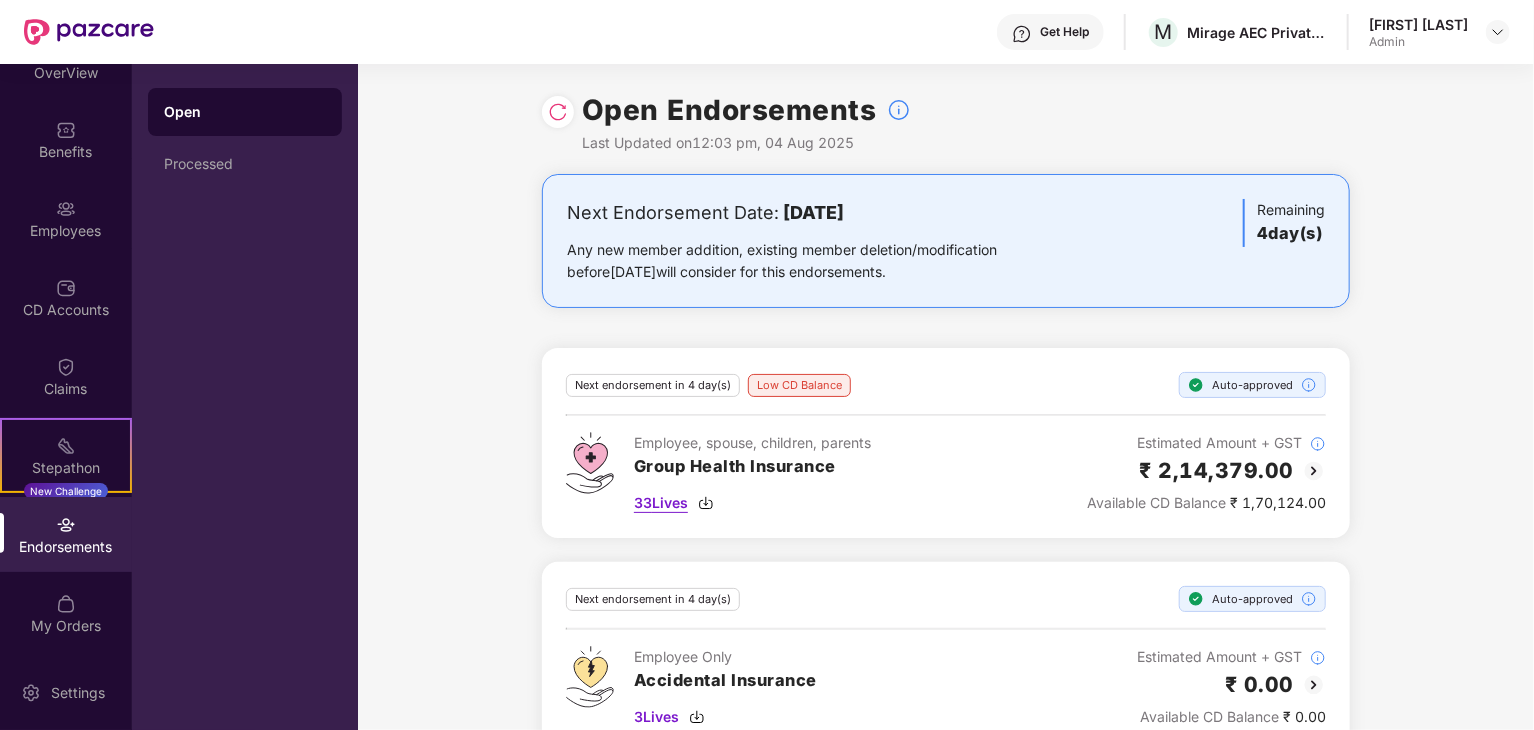 click on "33  Lives" at bounding box center (661, 503) 